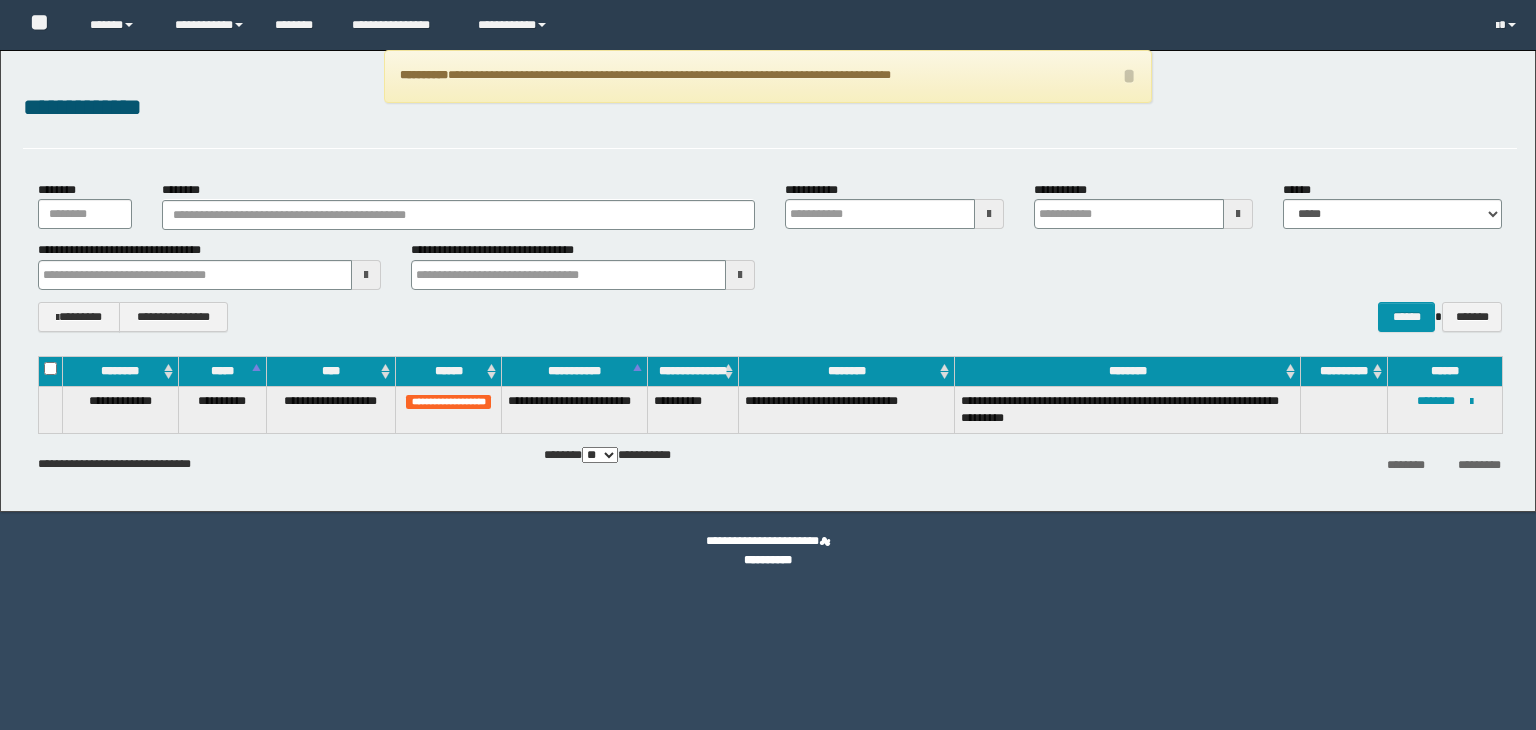 scroll, scrollTop: 0, scrollLeft: 0, axis: both 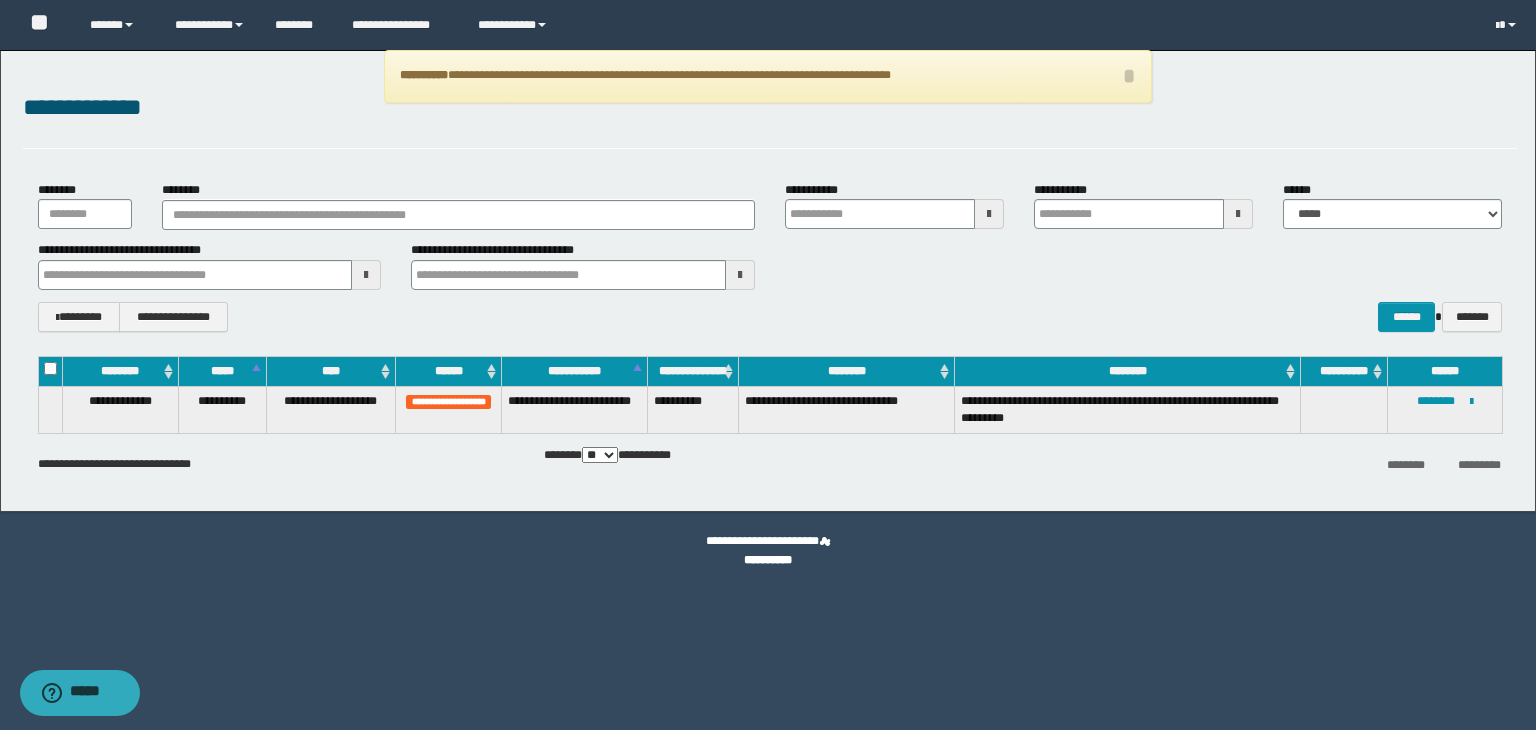 click on "********" at bounding box center [458, 215] 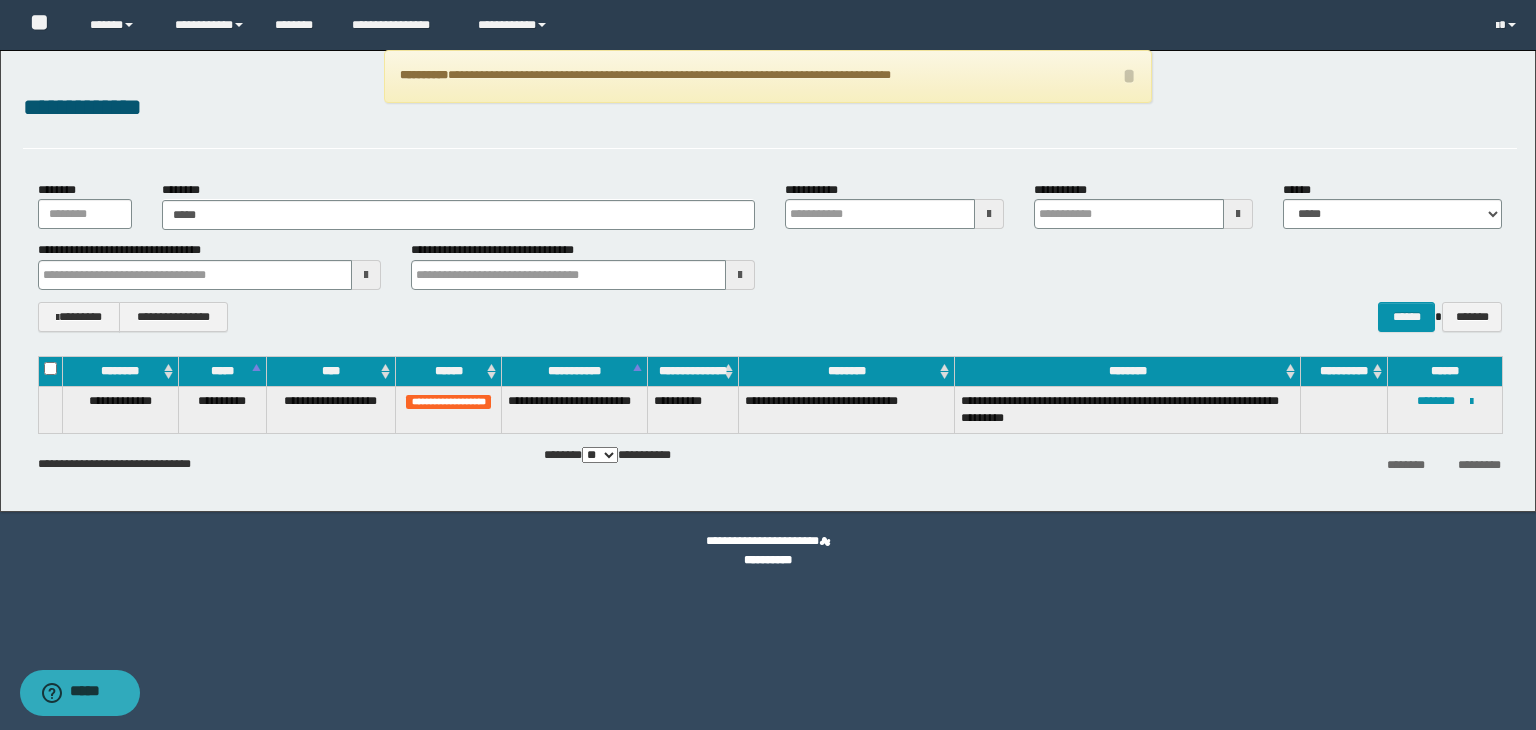 type on "******" 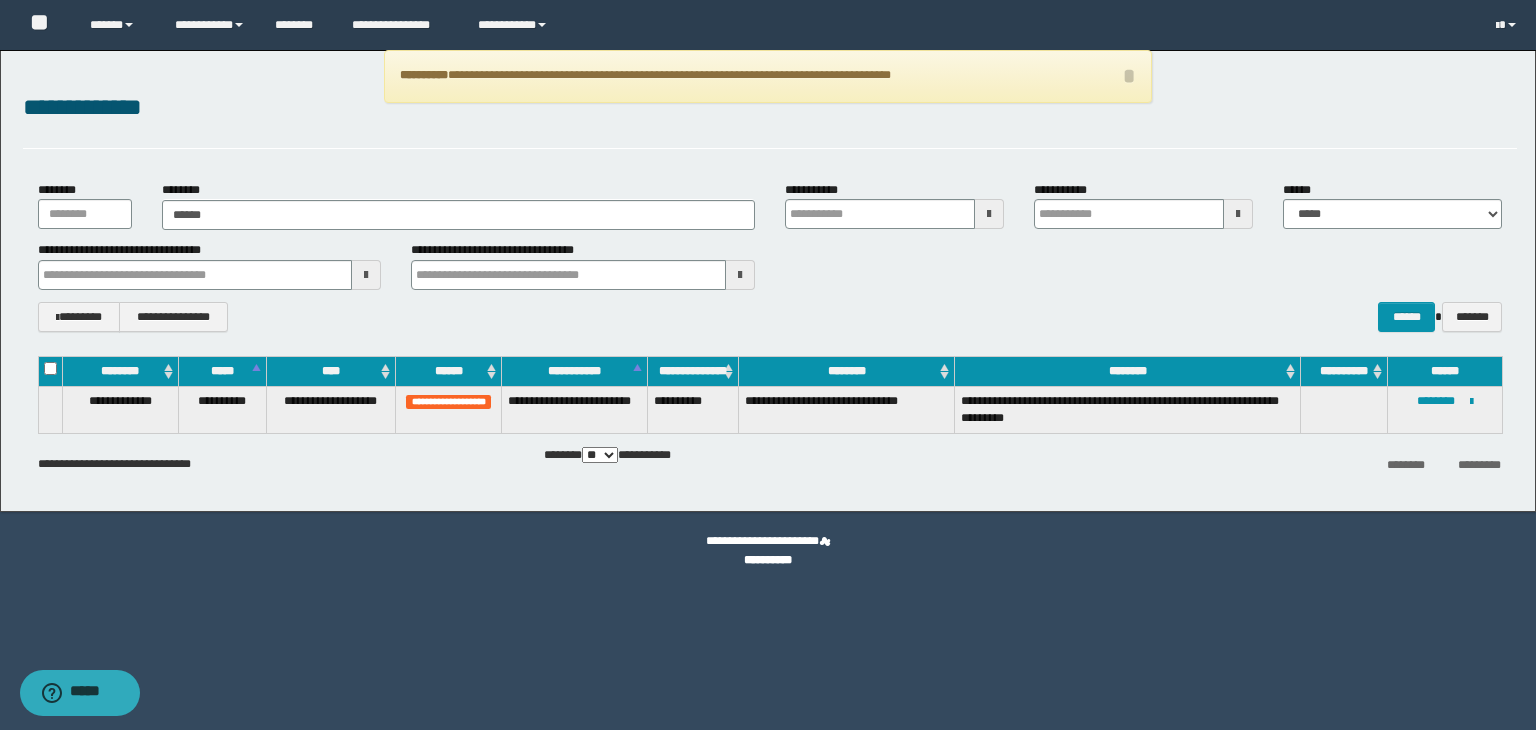 type on "******" 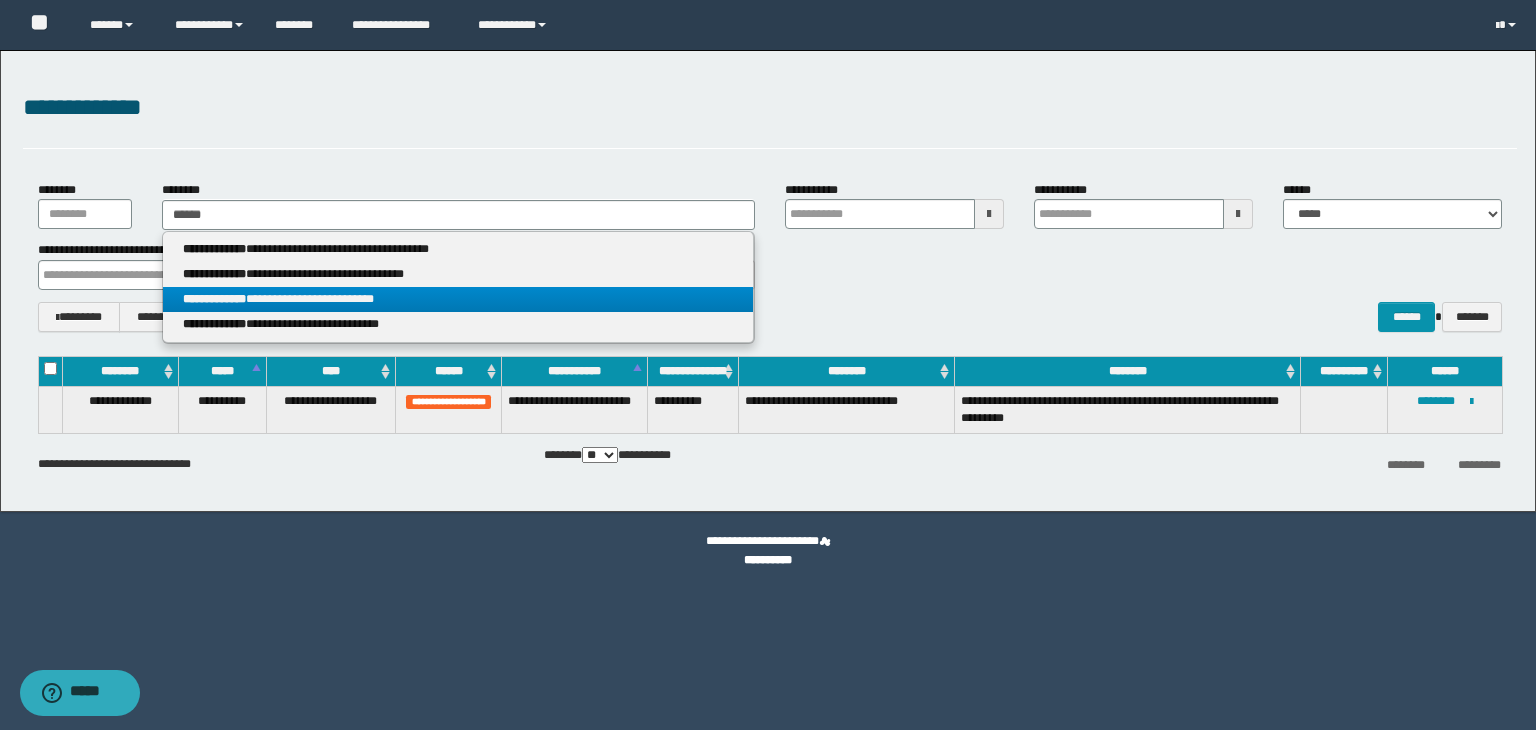 type on "******" 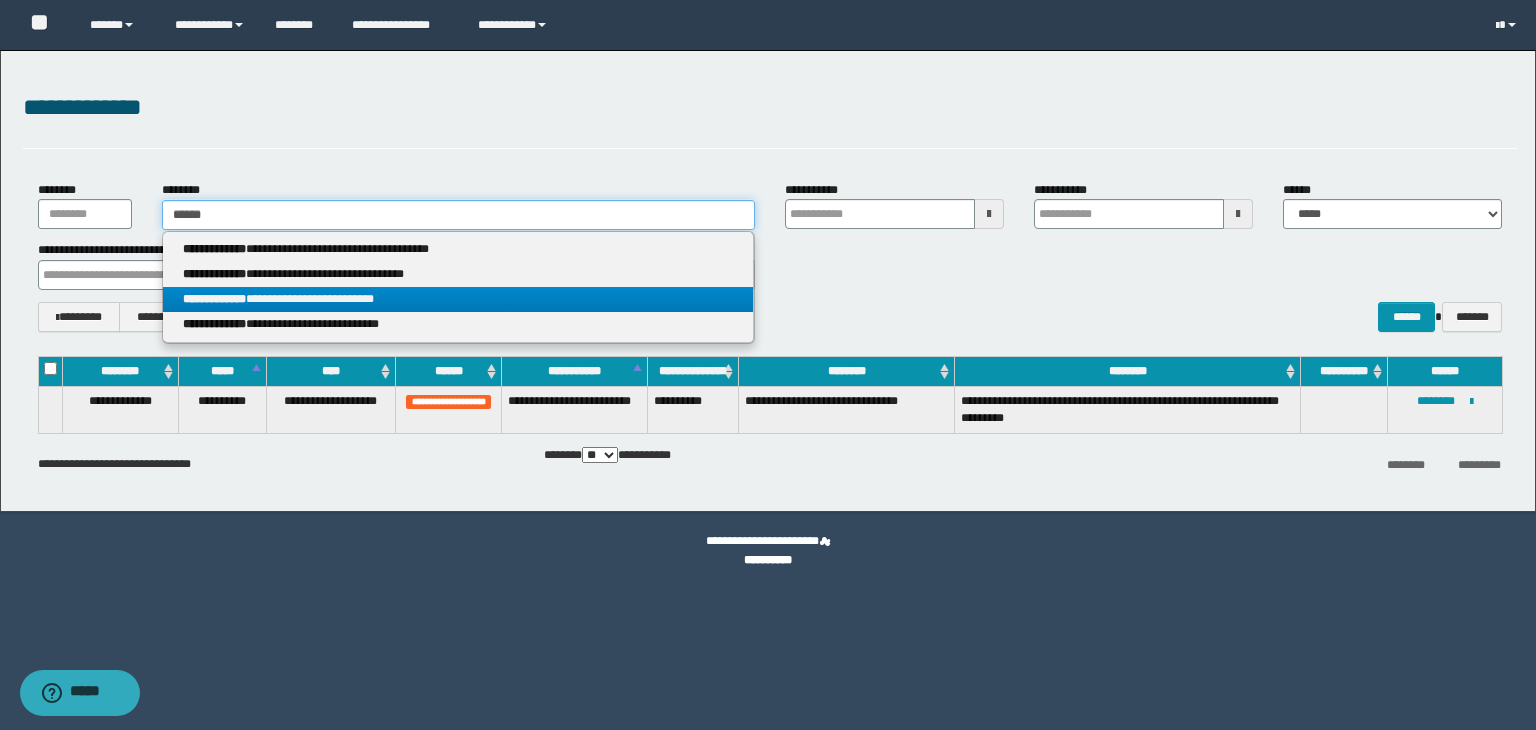 type 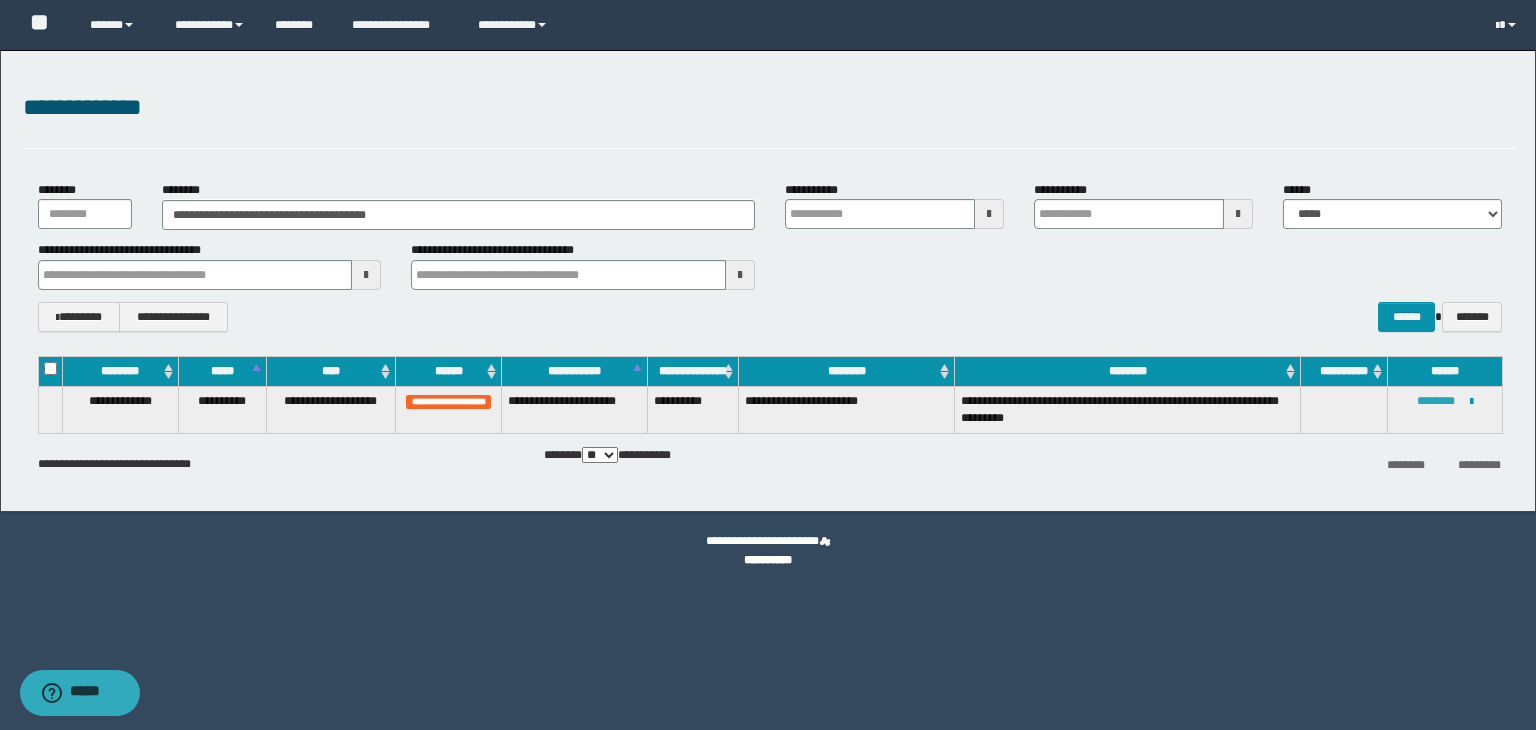 click on "********" at bounding box center (1436, 401) 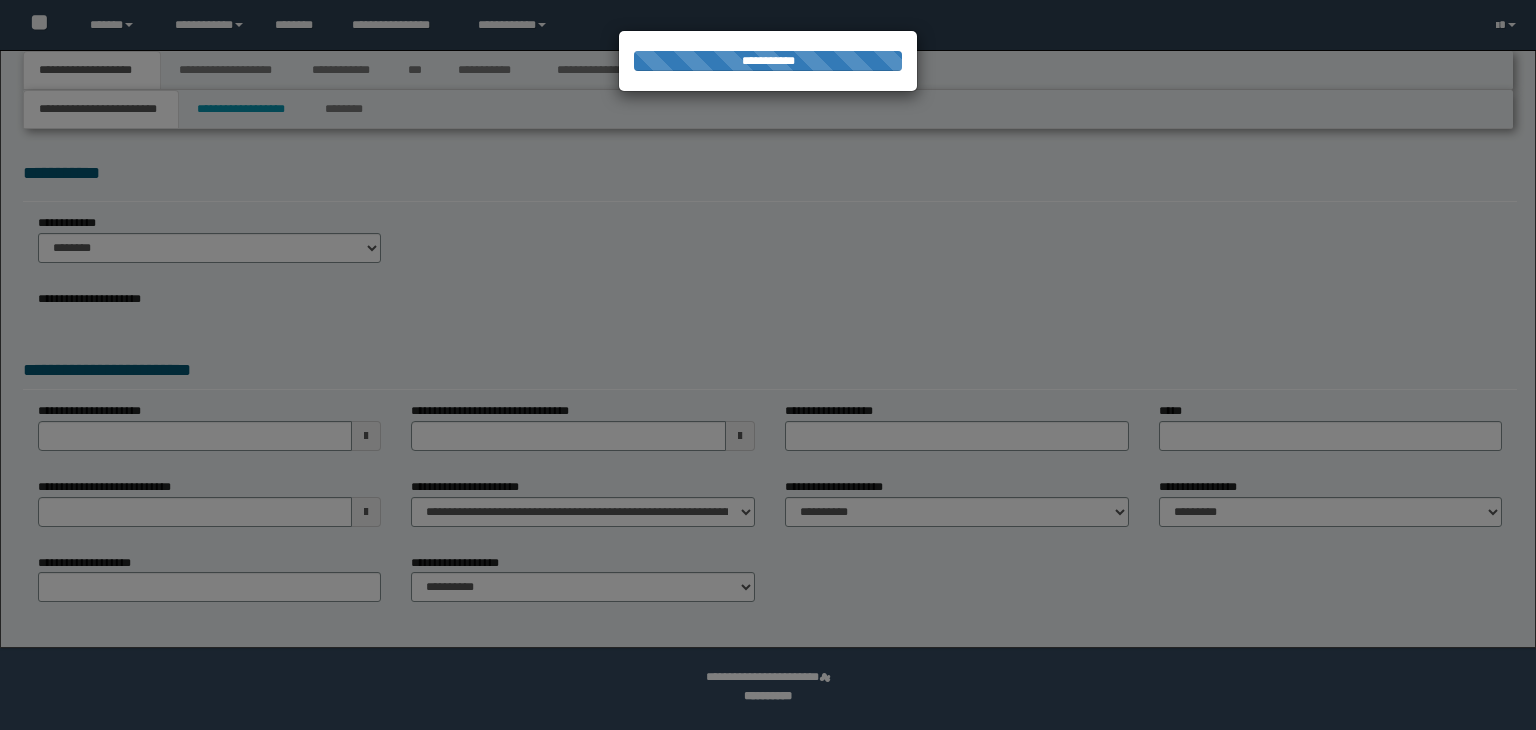 scroll, scrollTop: 0, scrollLeft: 0, axis: both 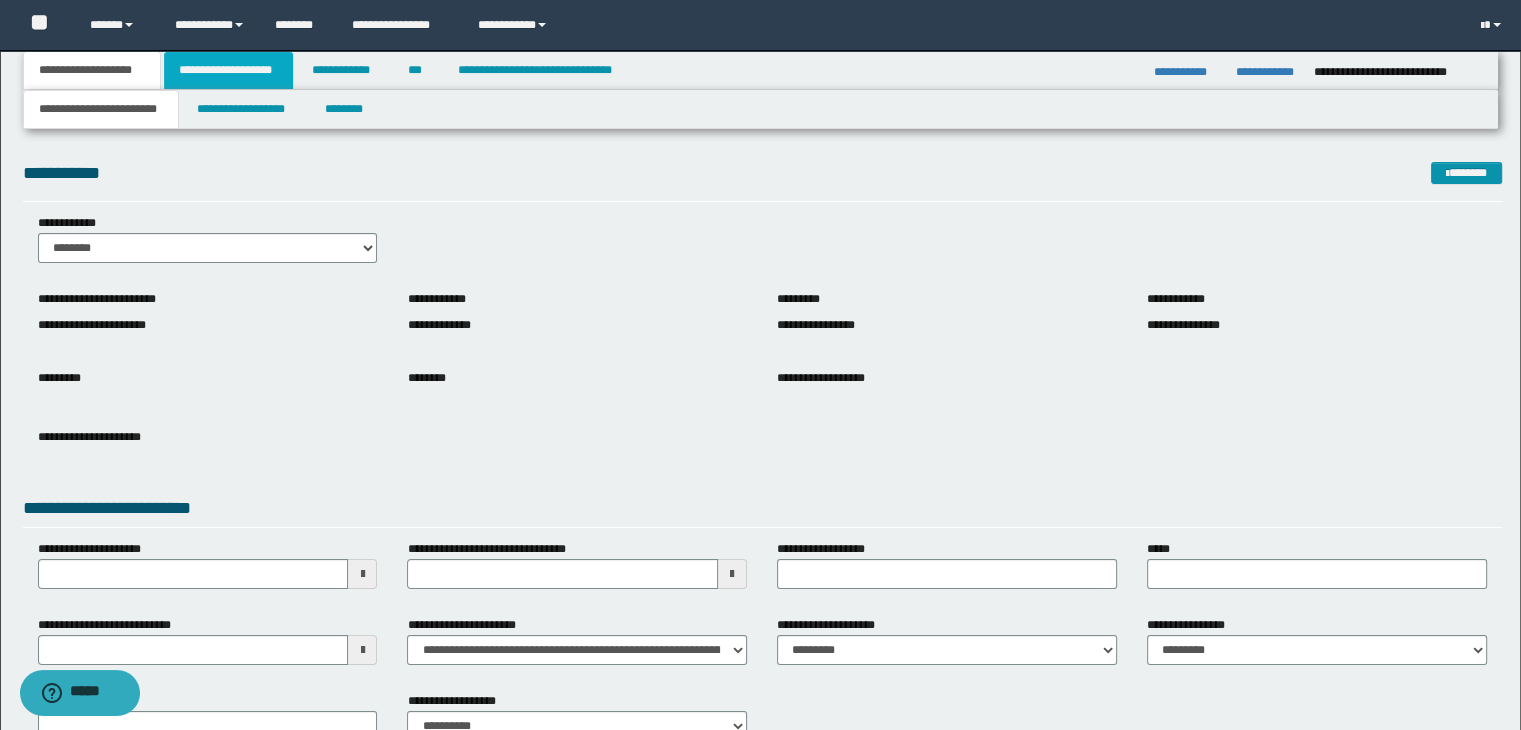 click on "**********" at bounding box center [228, 70] 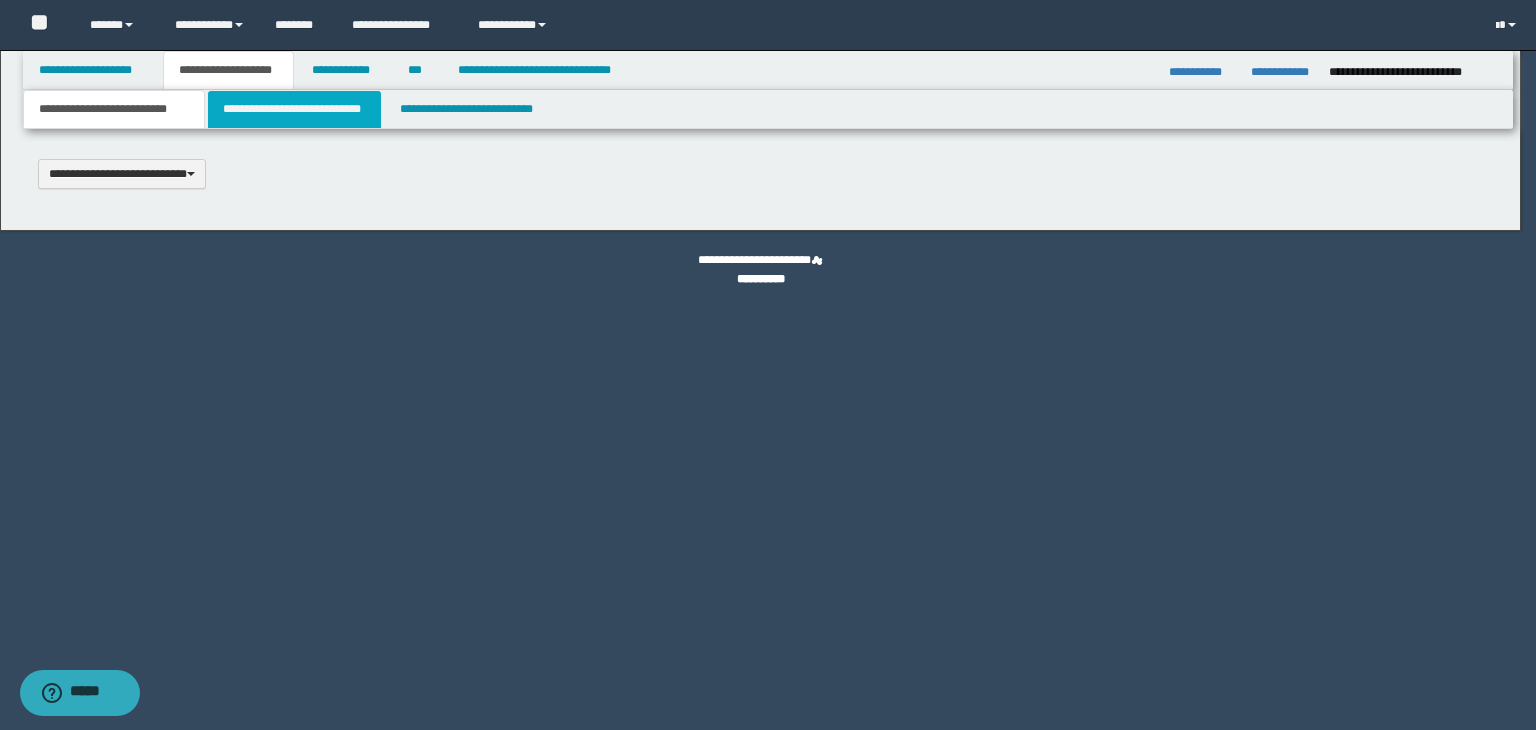 type 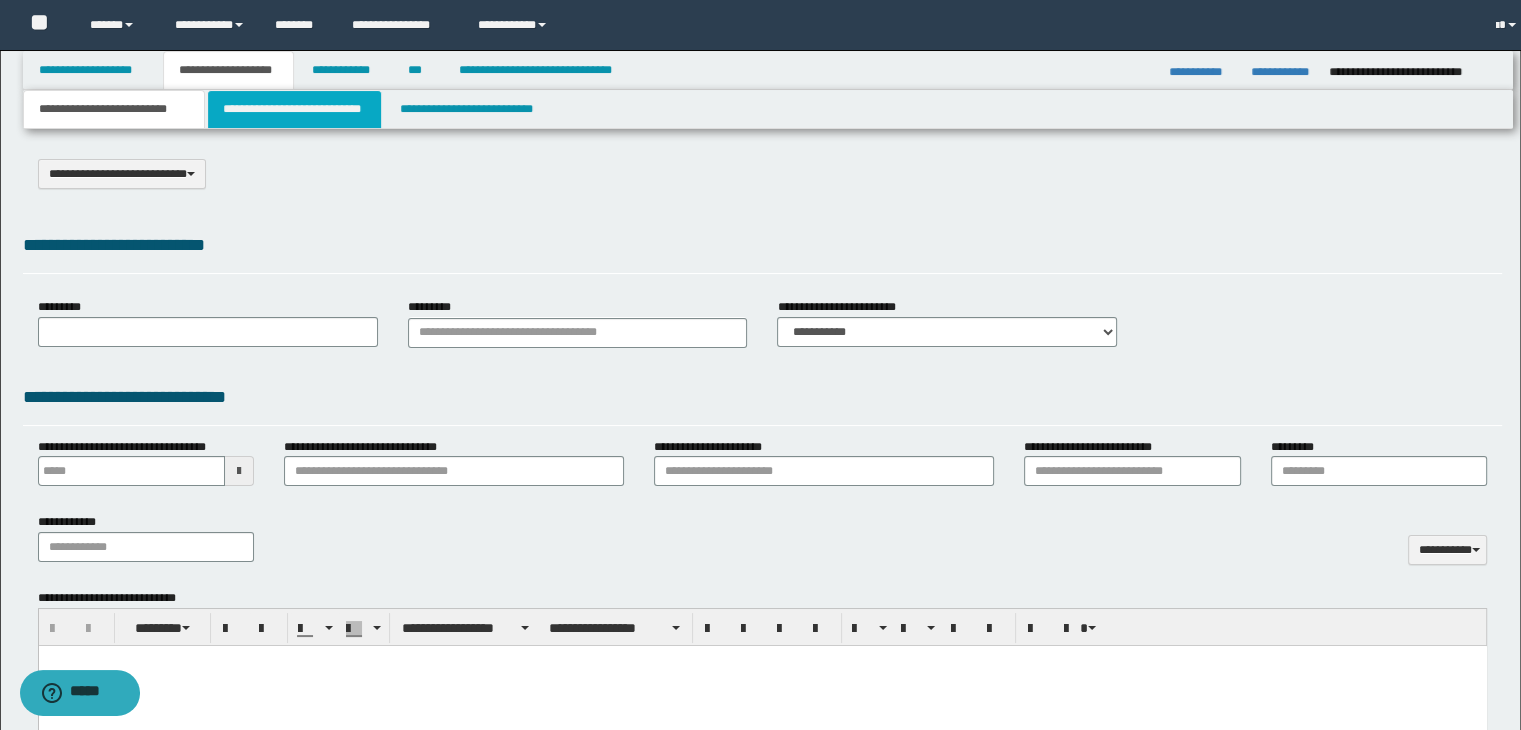 select on "*" 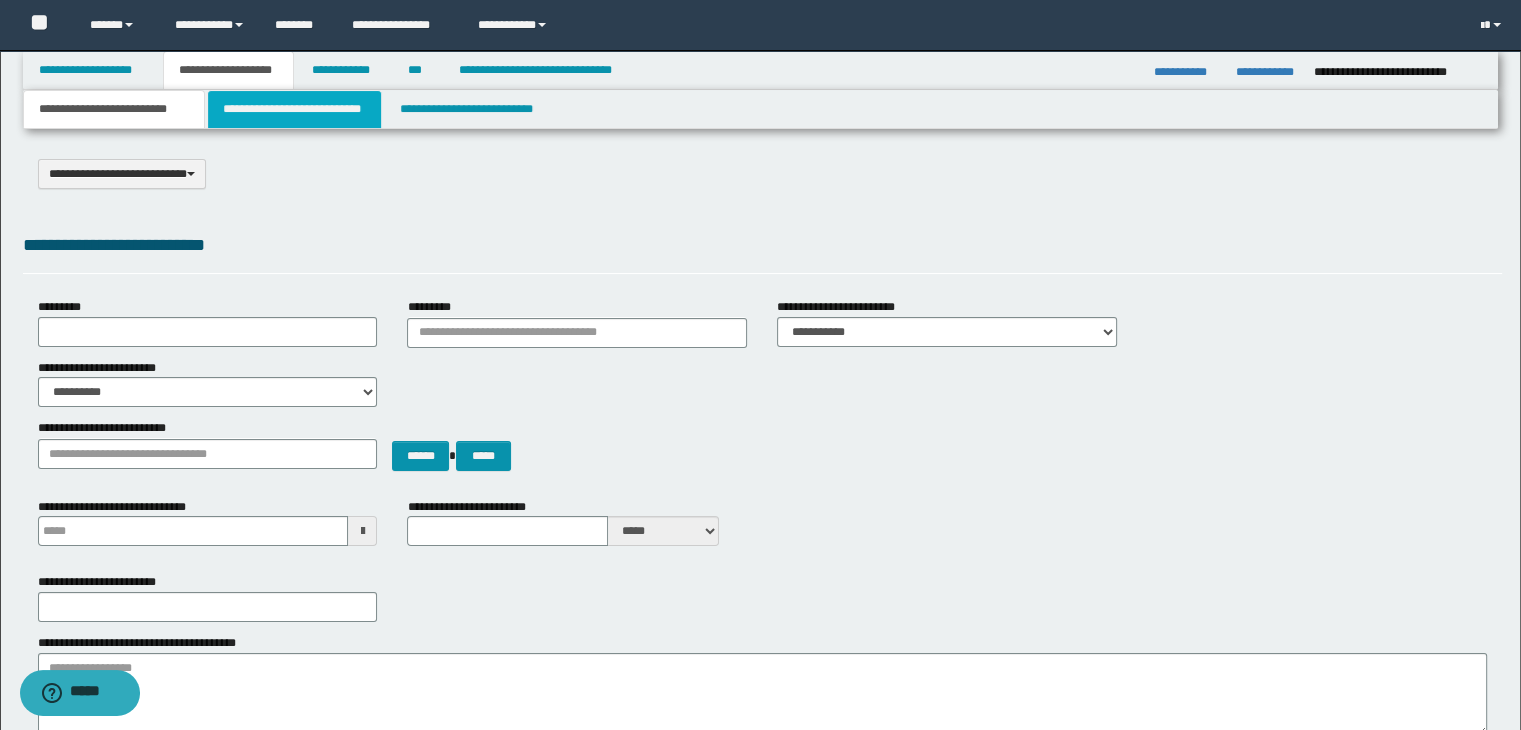 click on "**********" at bounding box center [294, 109] 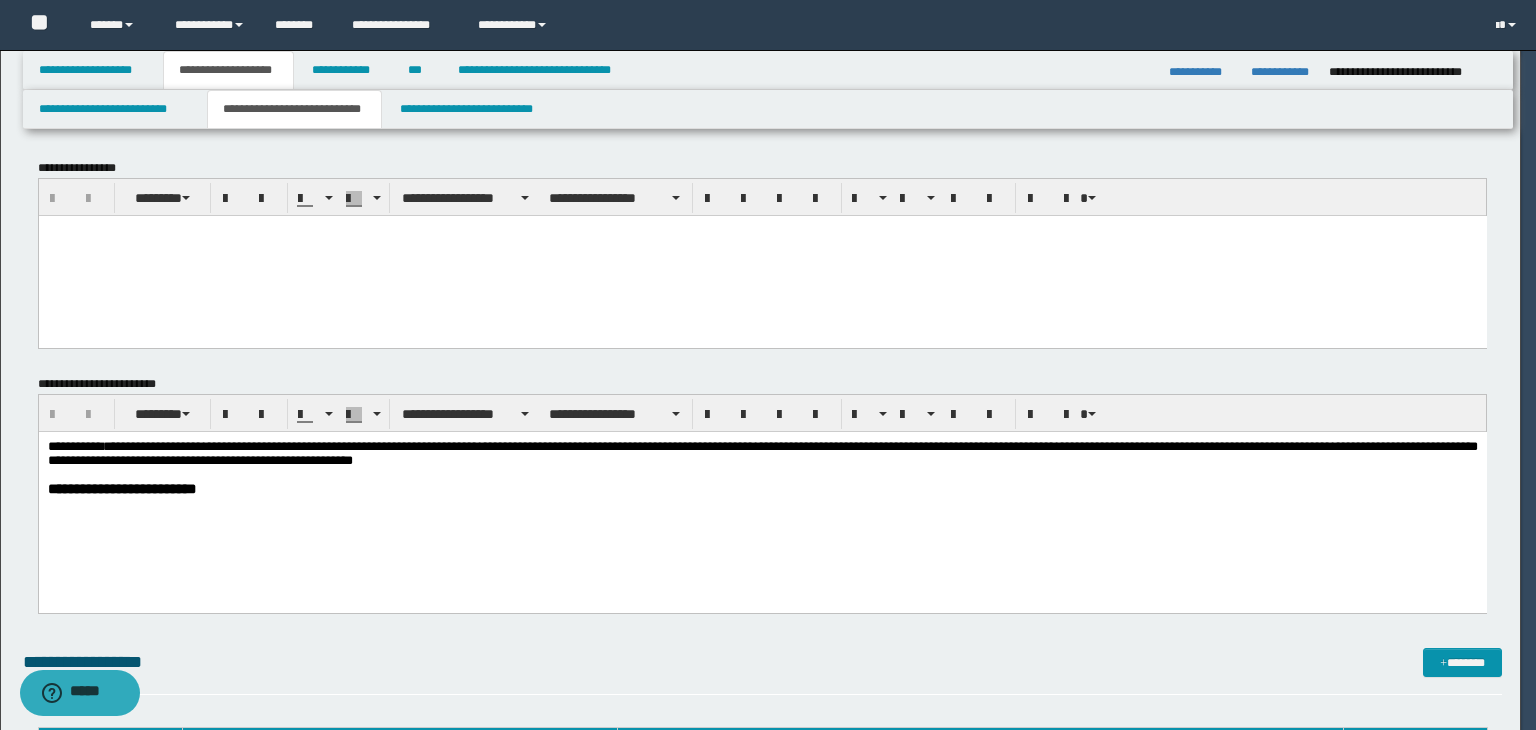 scroll, scrollTop: 0, scrollLeft: 0, axis: both 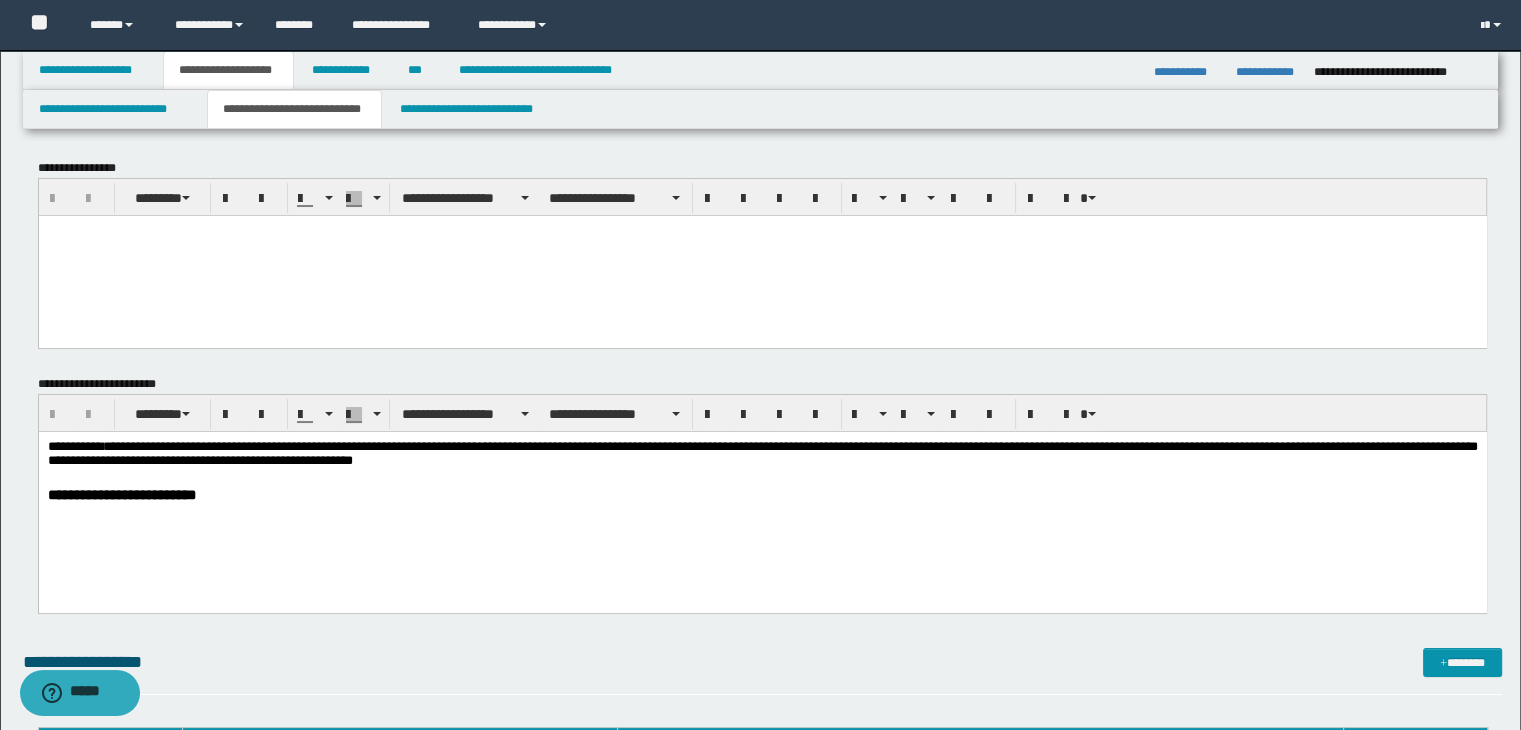 click at bounding box center [762, 255] 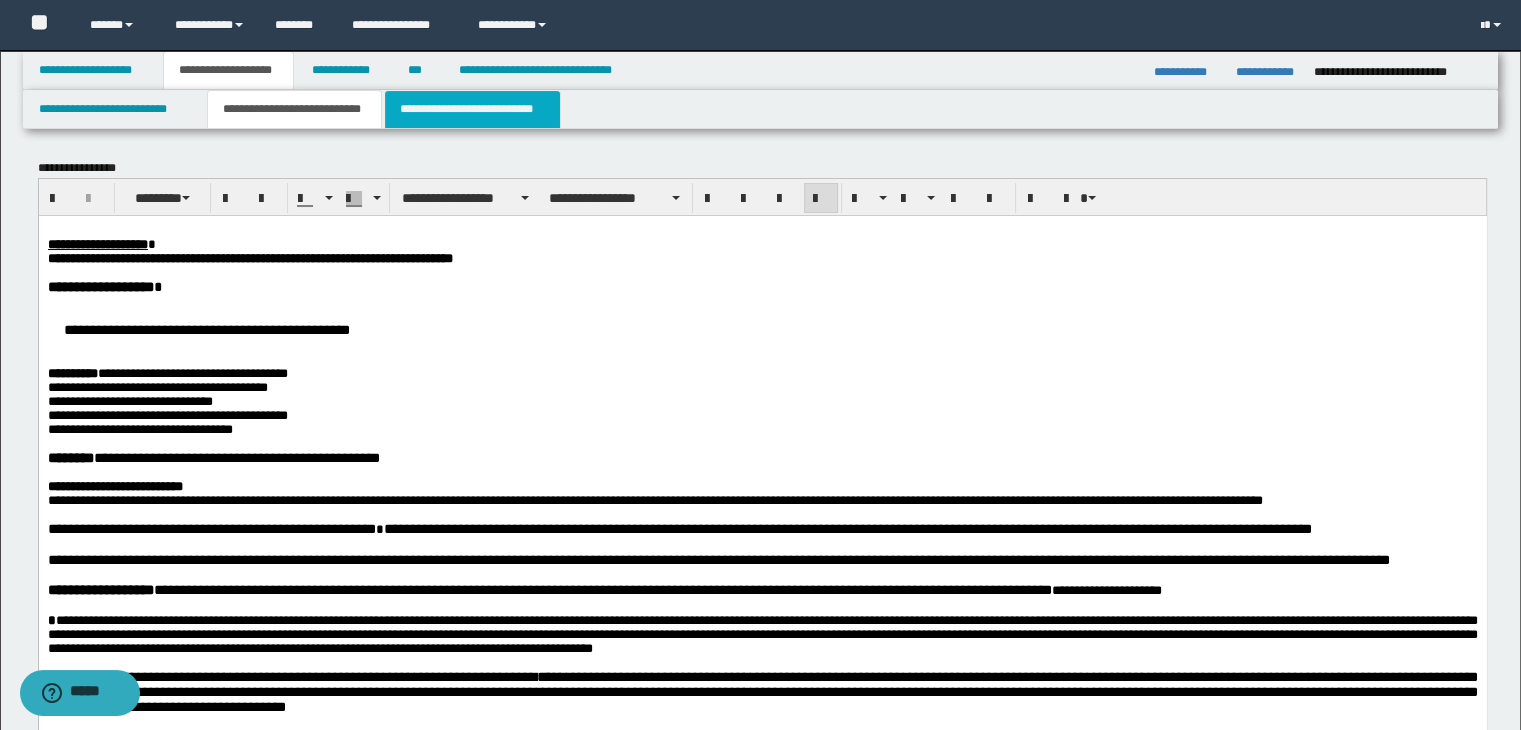 click on "**********" at bounding box center [472, 109] 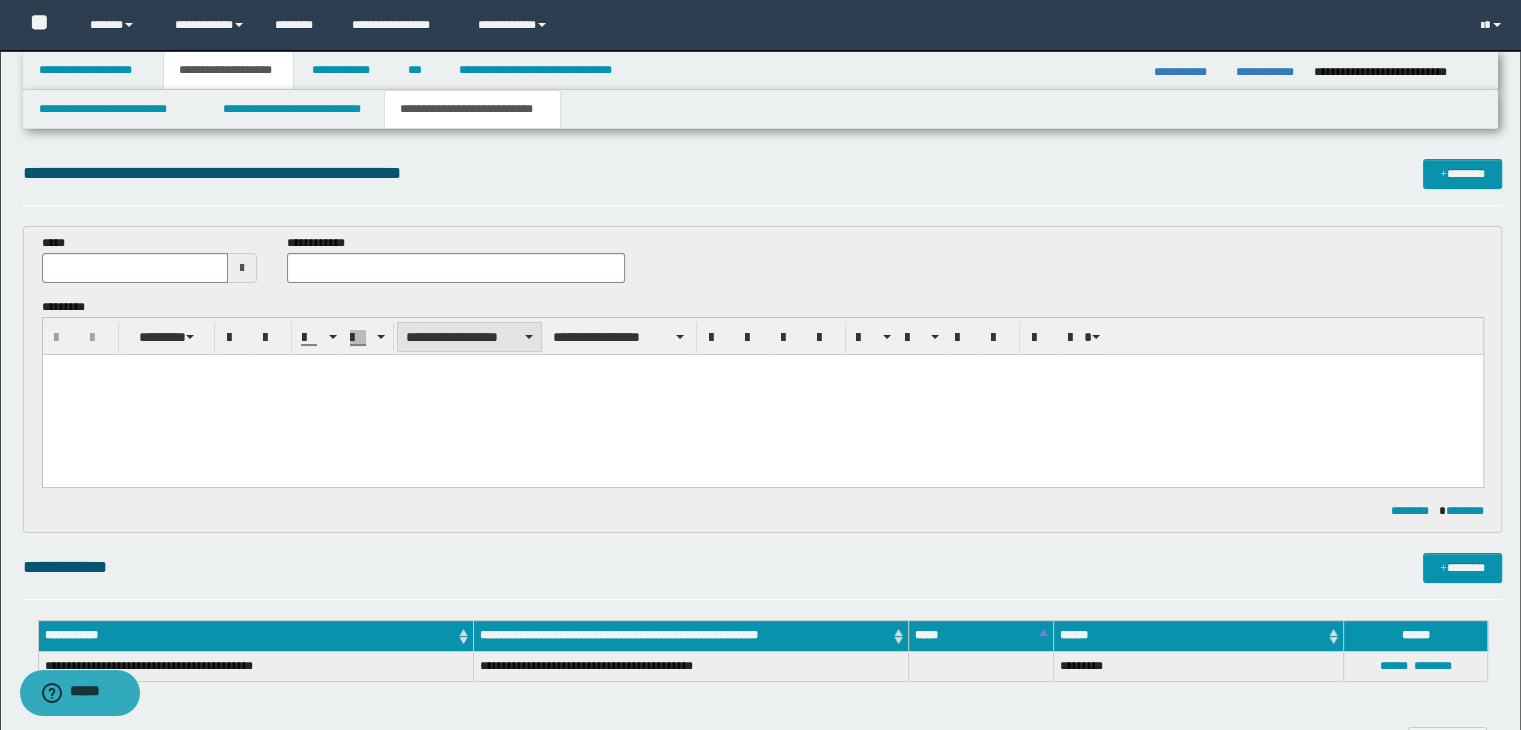 scroll, scrollTop: 0, scrollLeft: 0, axis: both 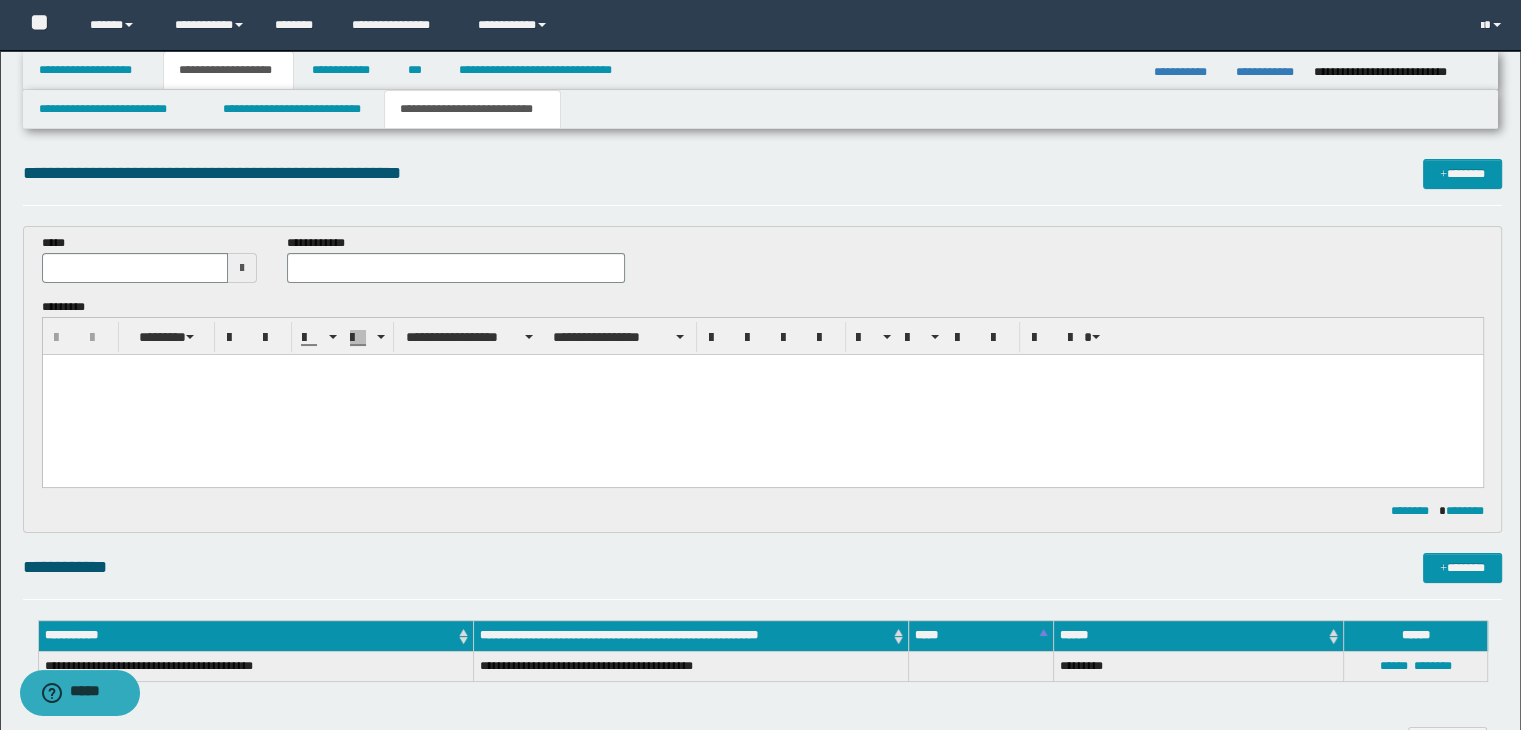 click at bounding box center [242, 268] 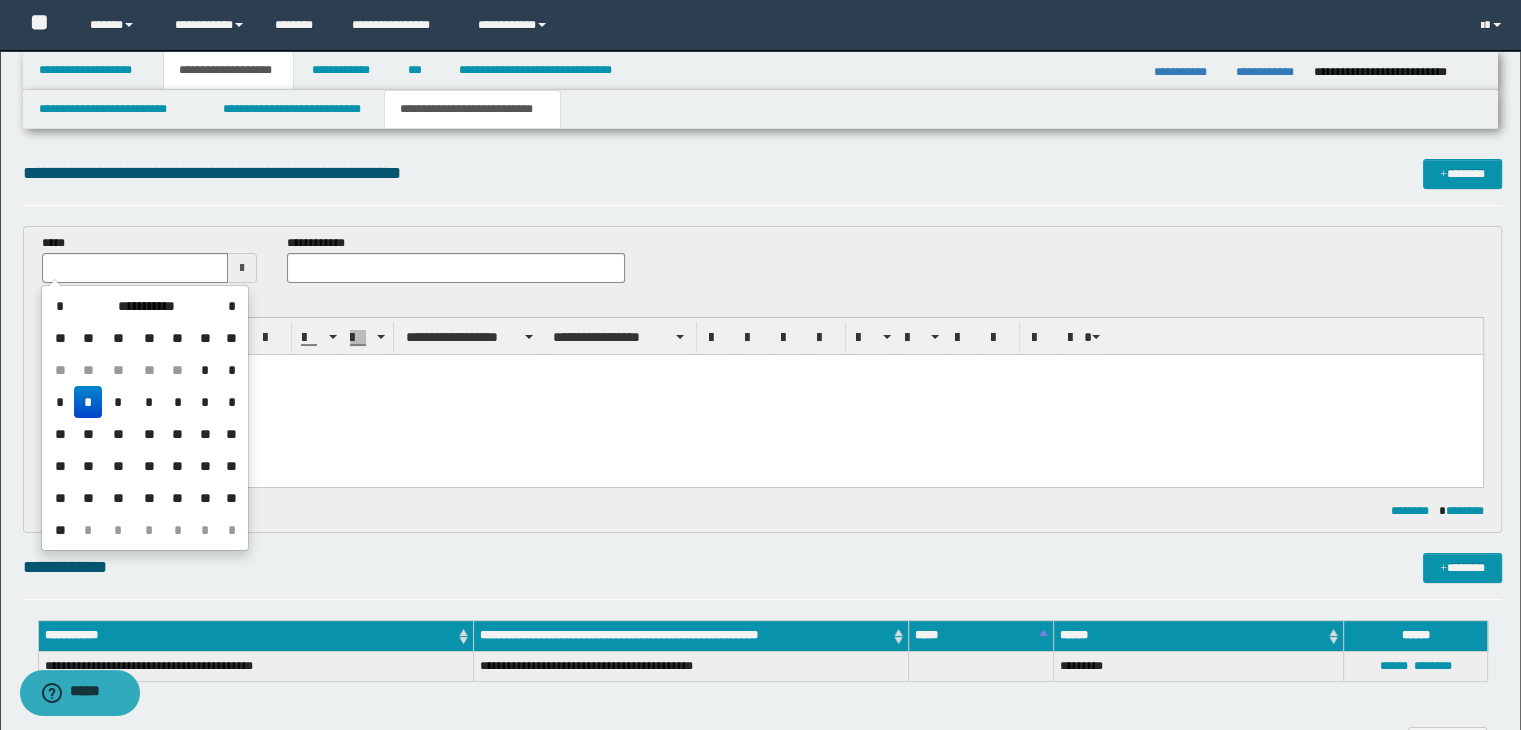 type 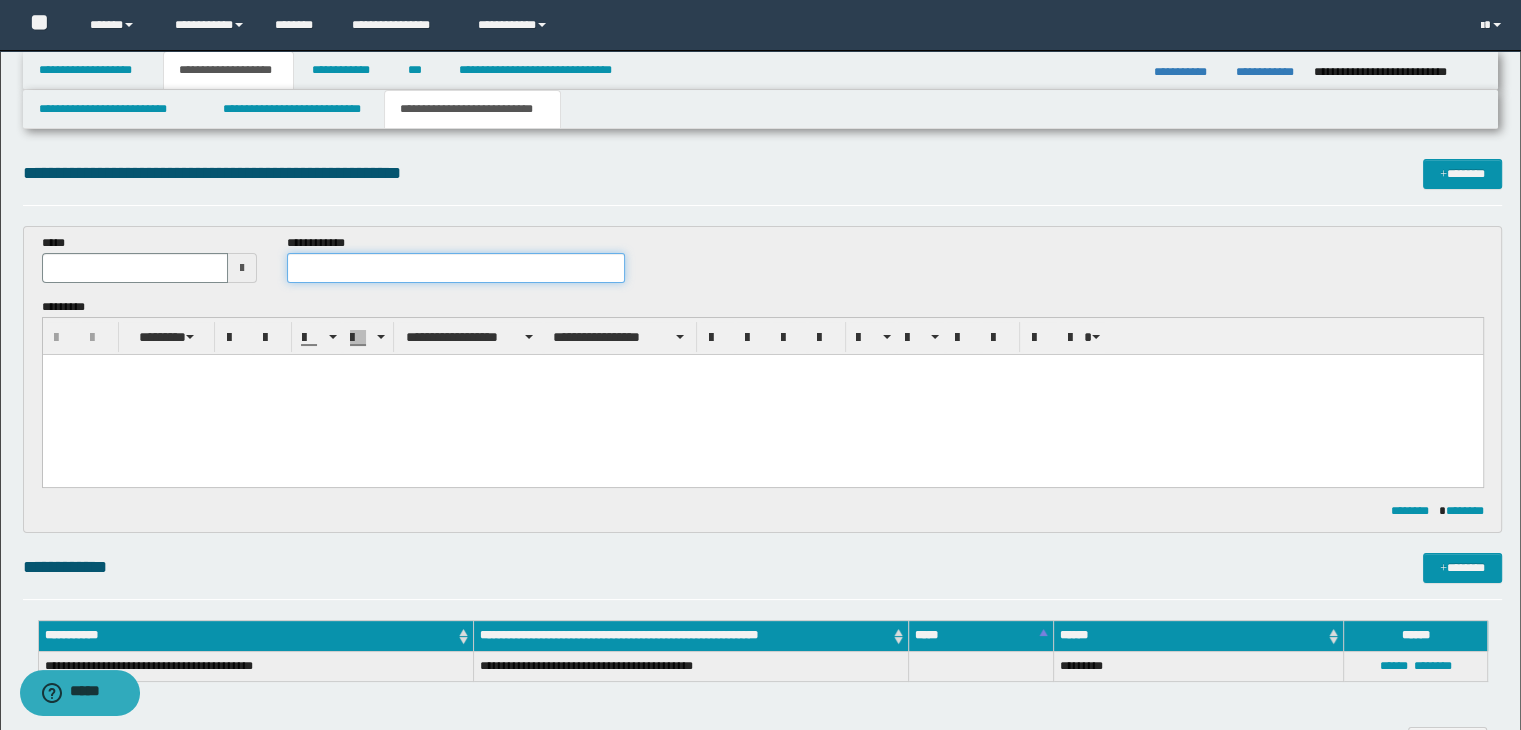 click at bounding box center [456, 268] 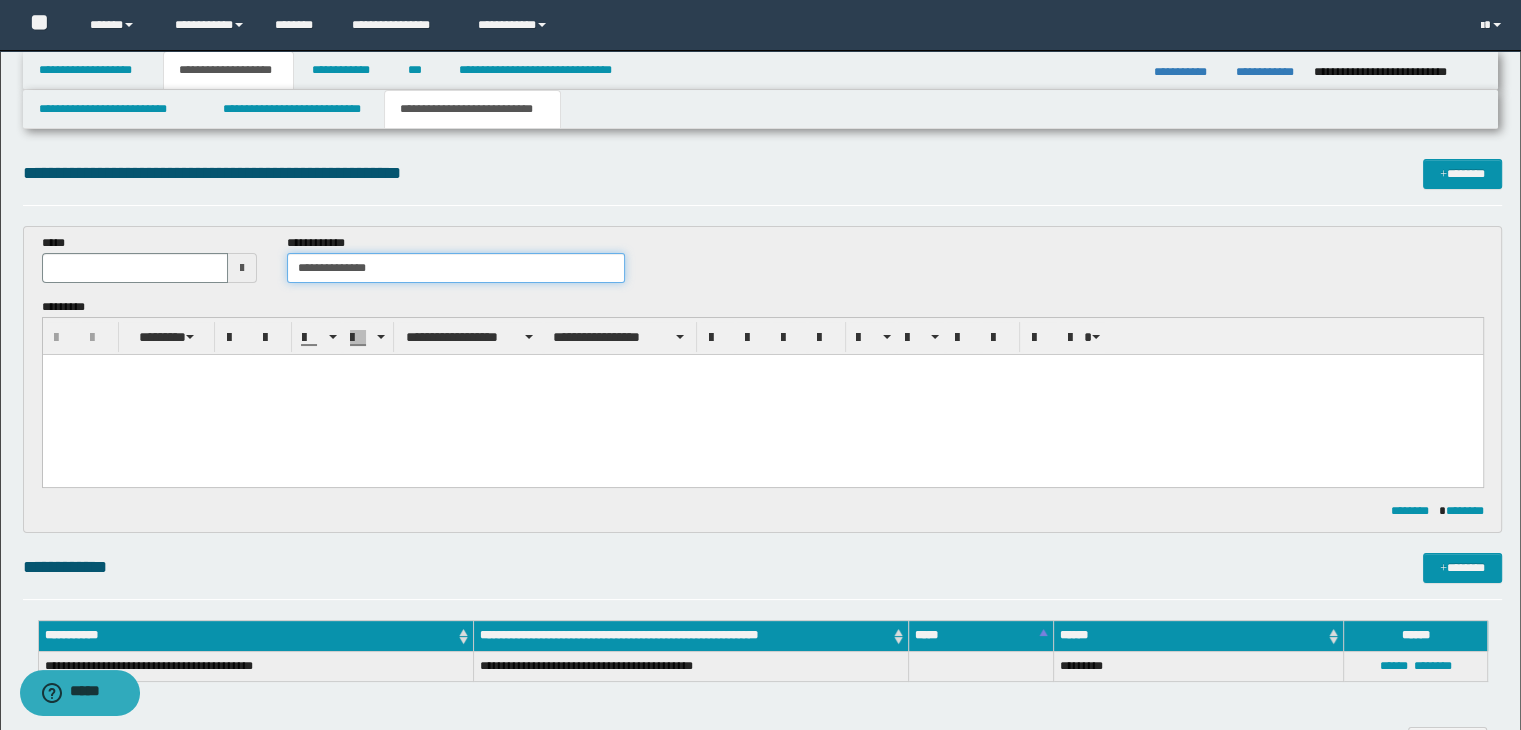 type on "**********" 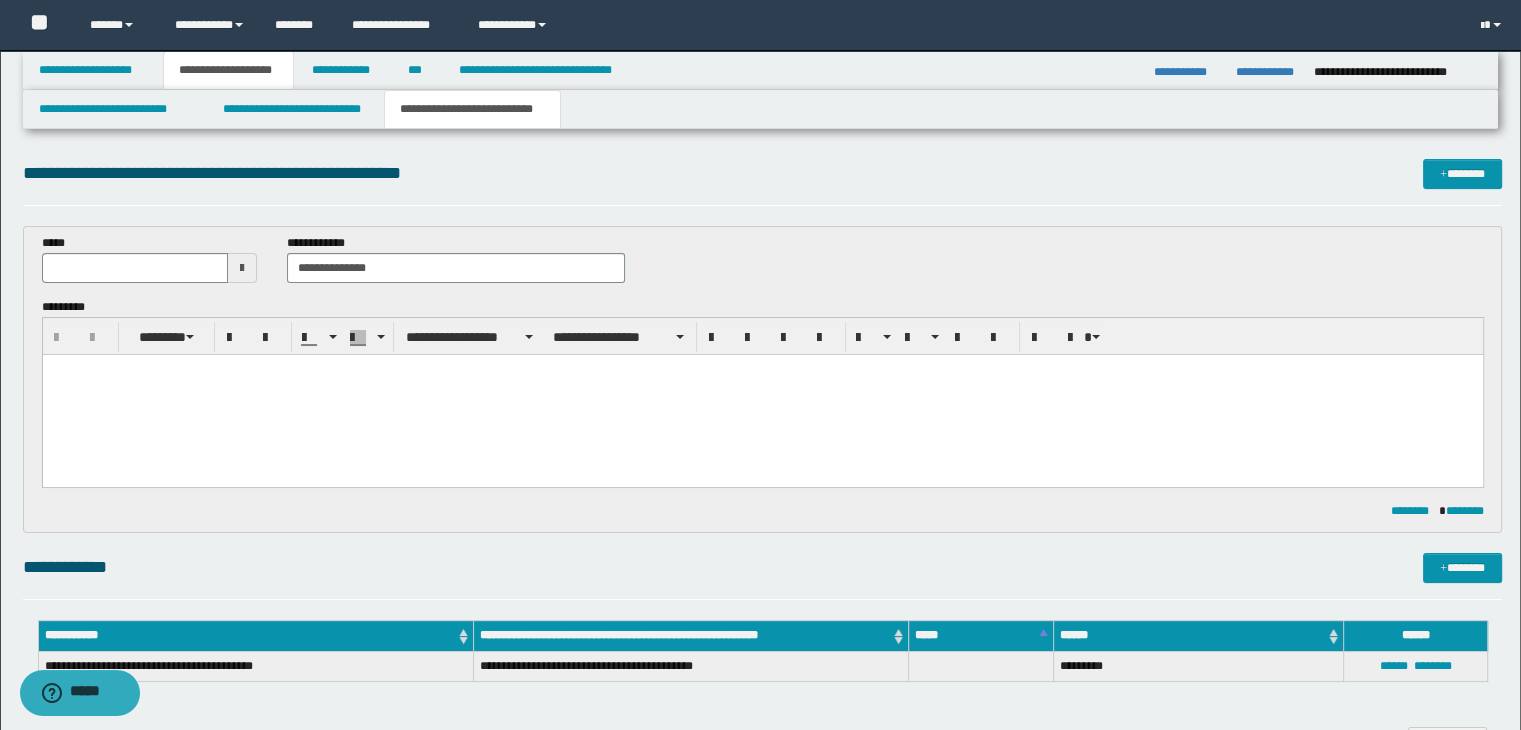 click at bounding box center [242, 268] 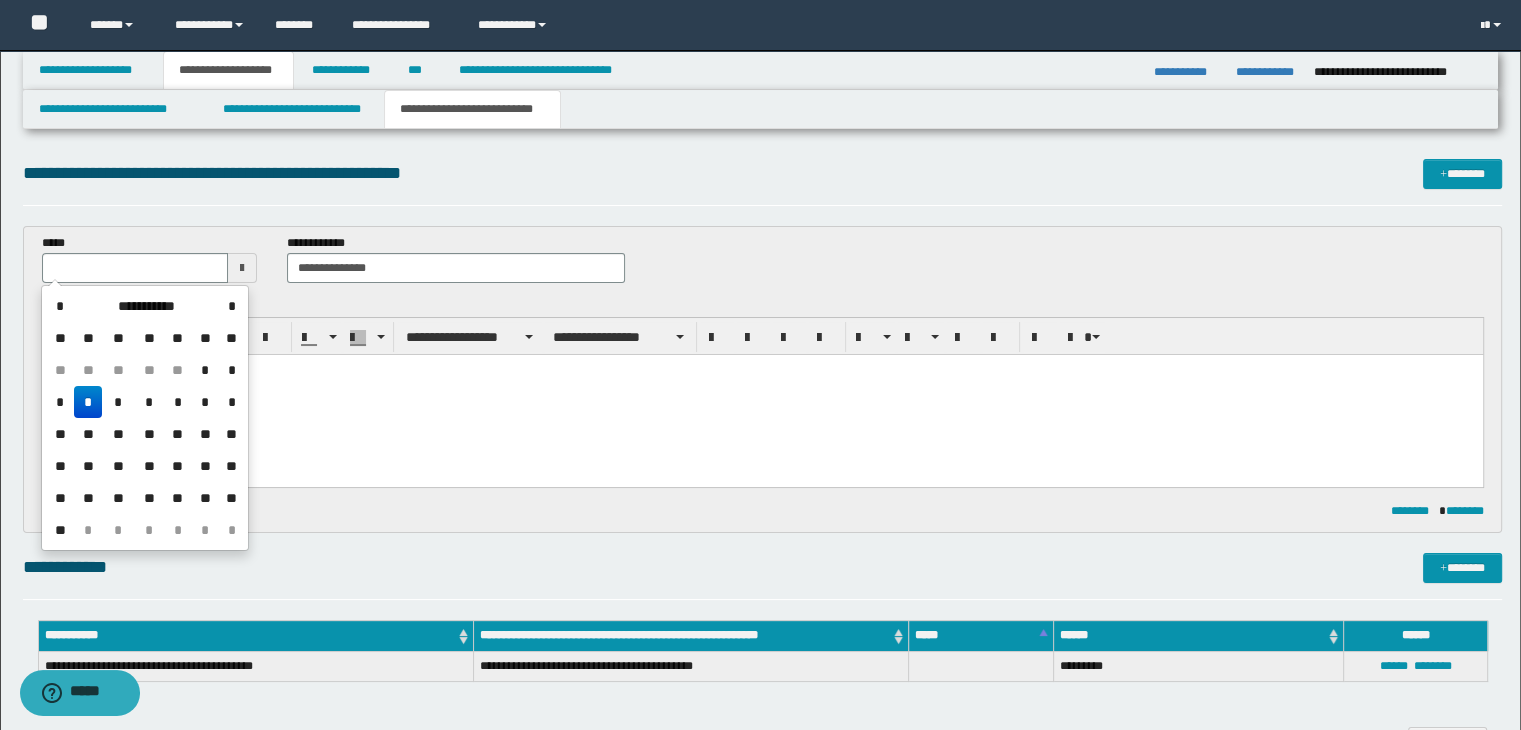 click on "*" at bounding box center [88, 402] 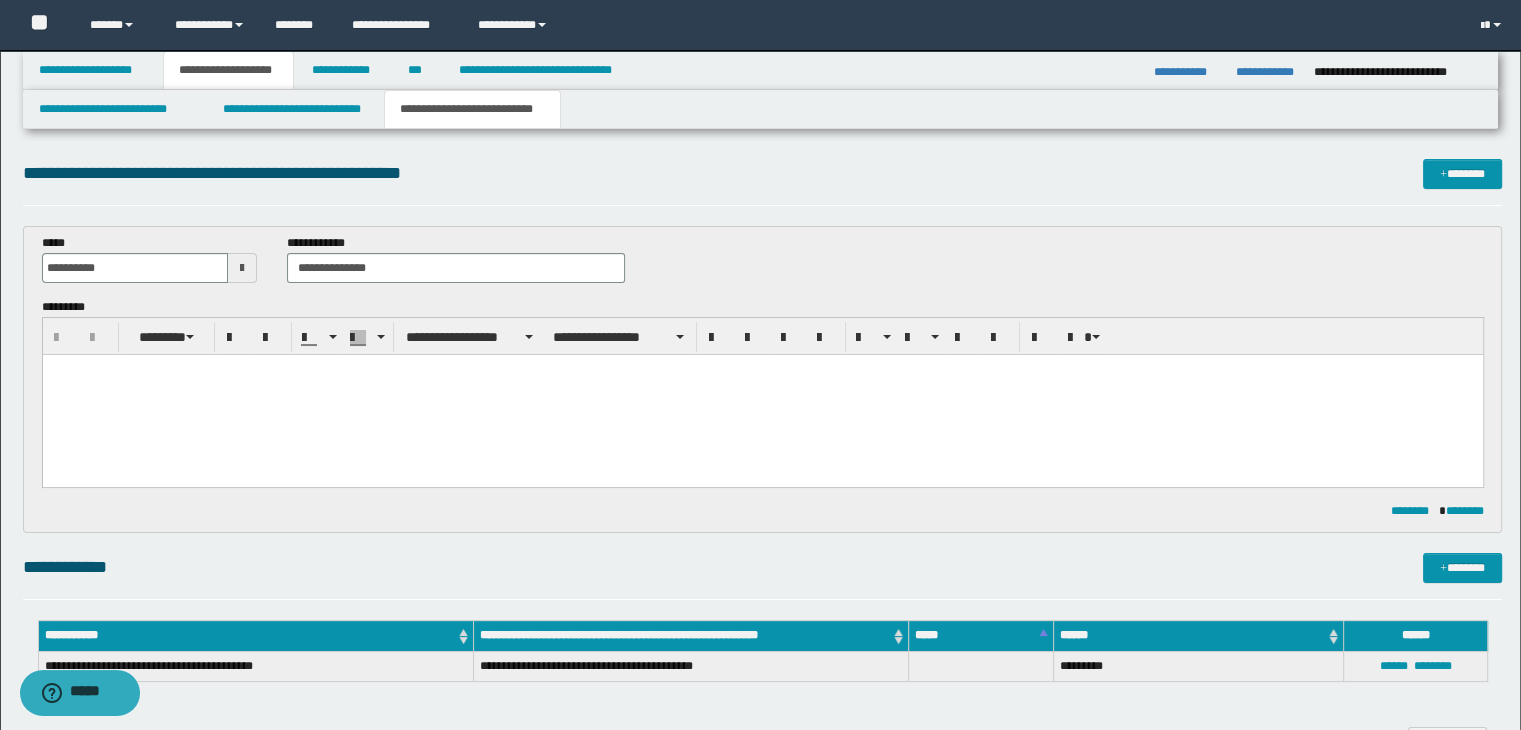 click at bounding box center (762, 394) 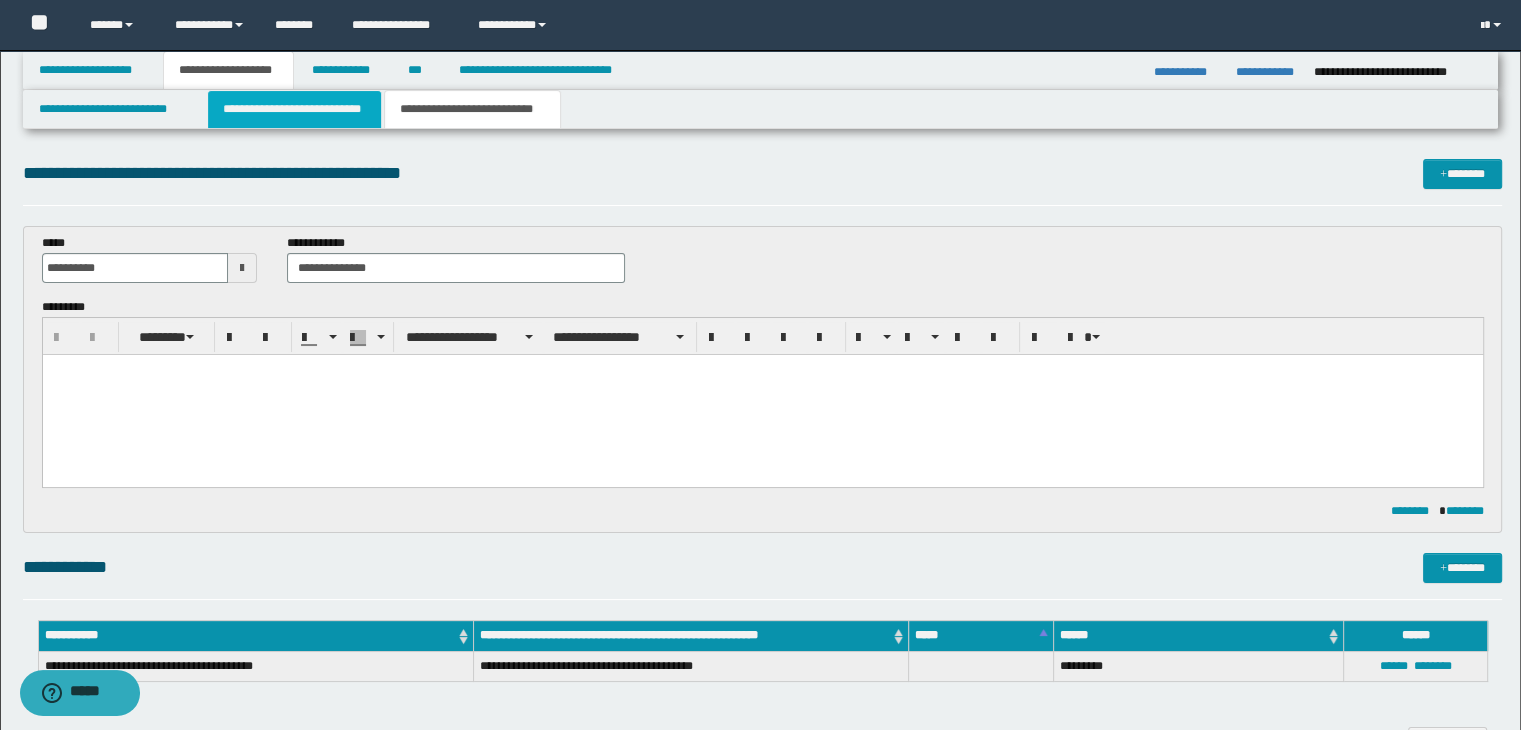 click on "**********" at bounding box center [294, 109] 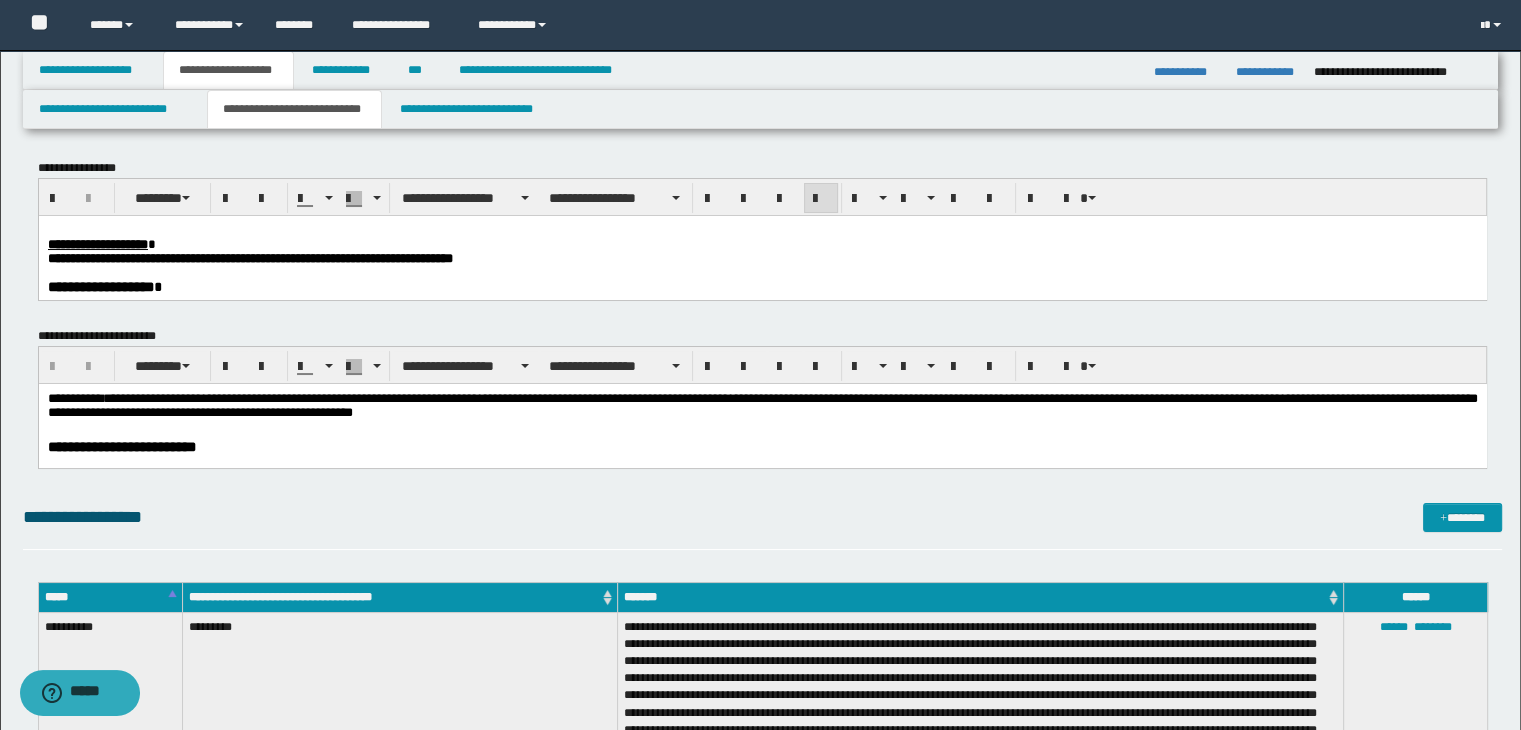 click at bounding box center [762, 272] 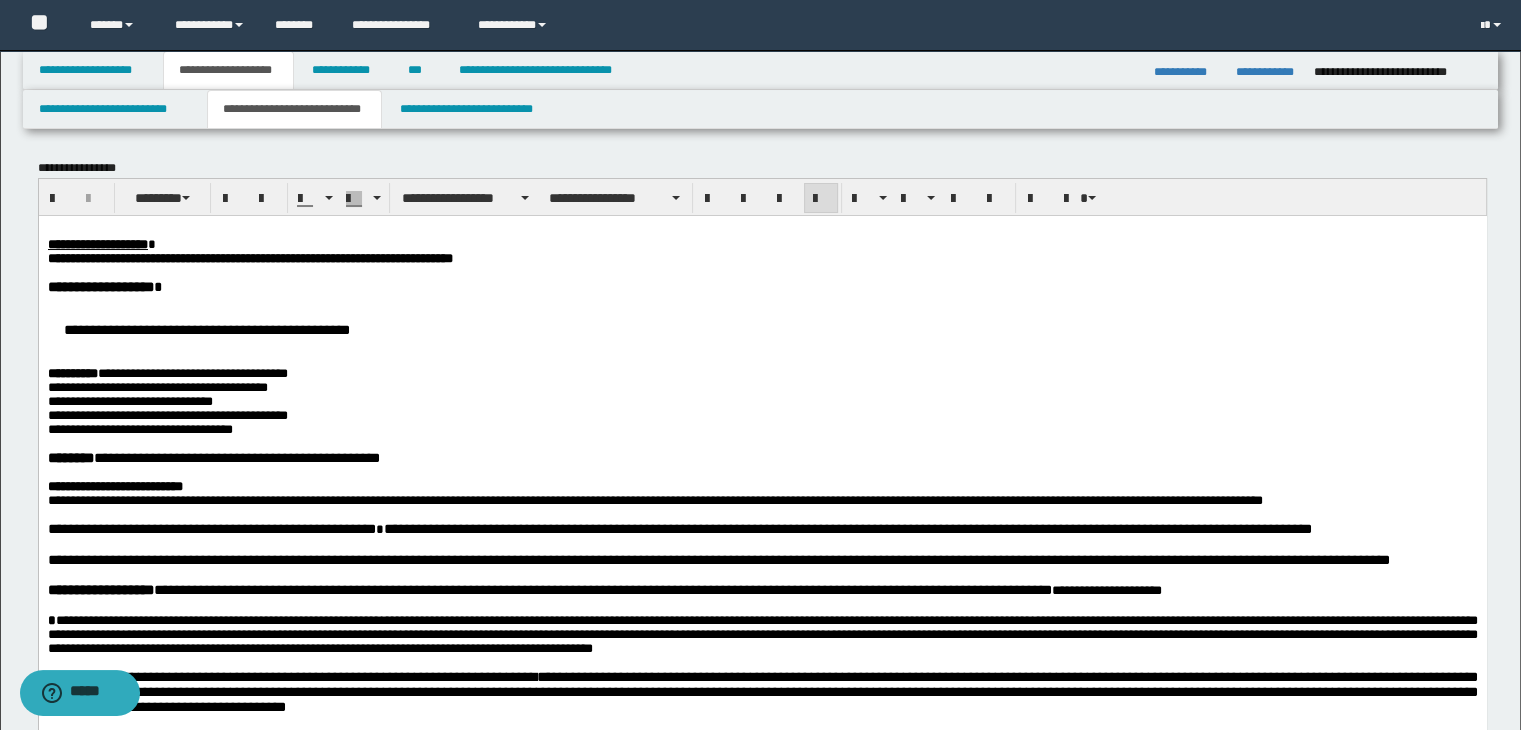 click on "**********" at bounding box center (654, 499) 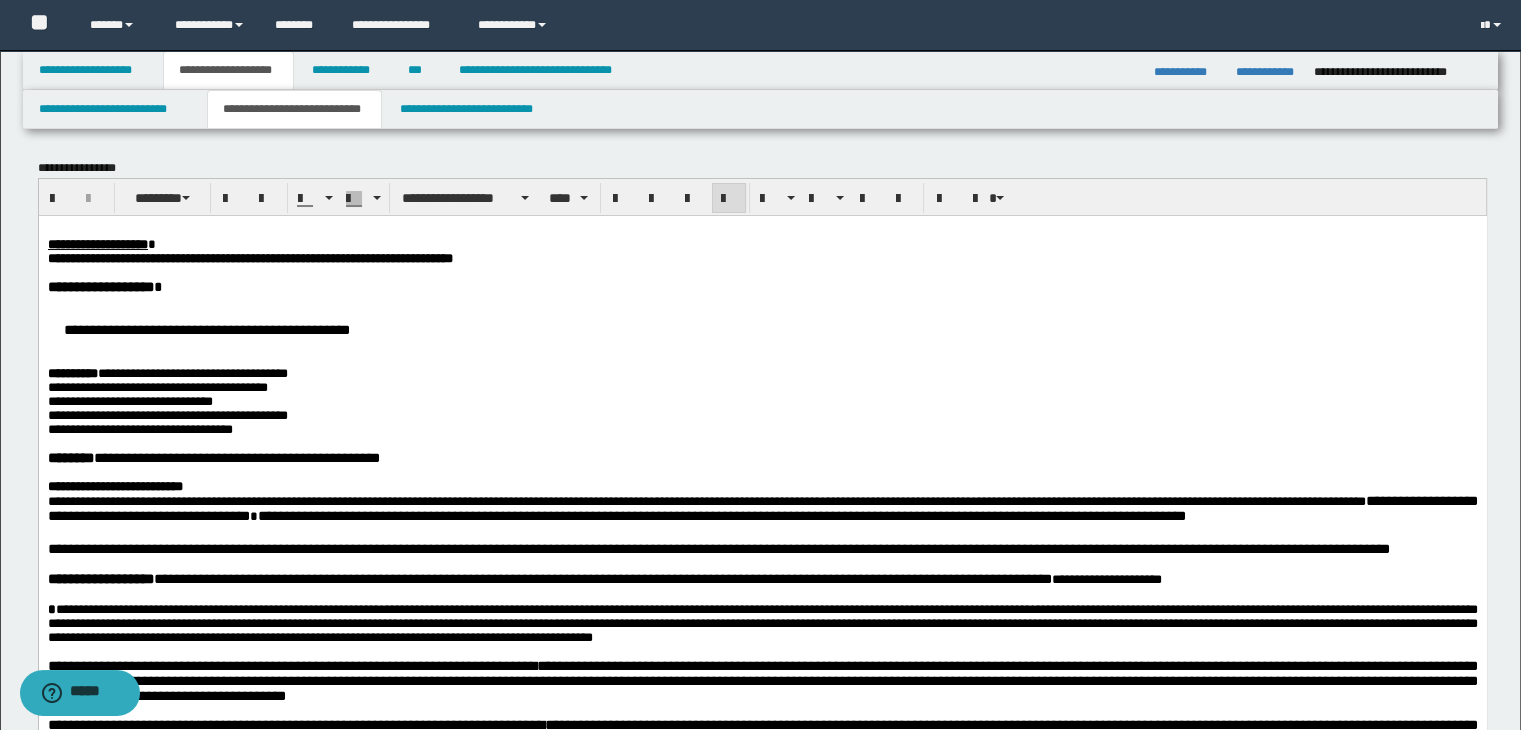 click on "**********" at bounding box center (706, 500) 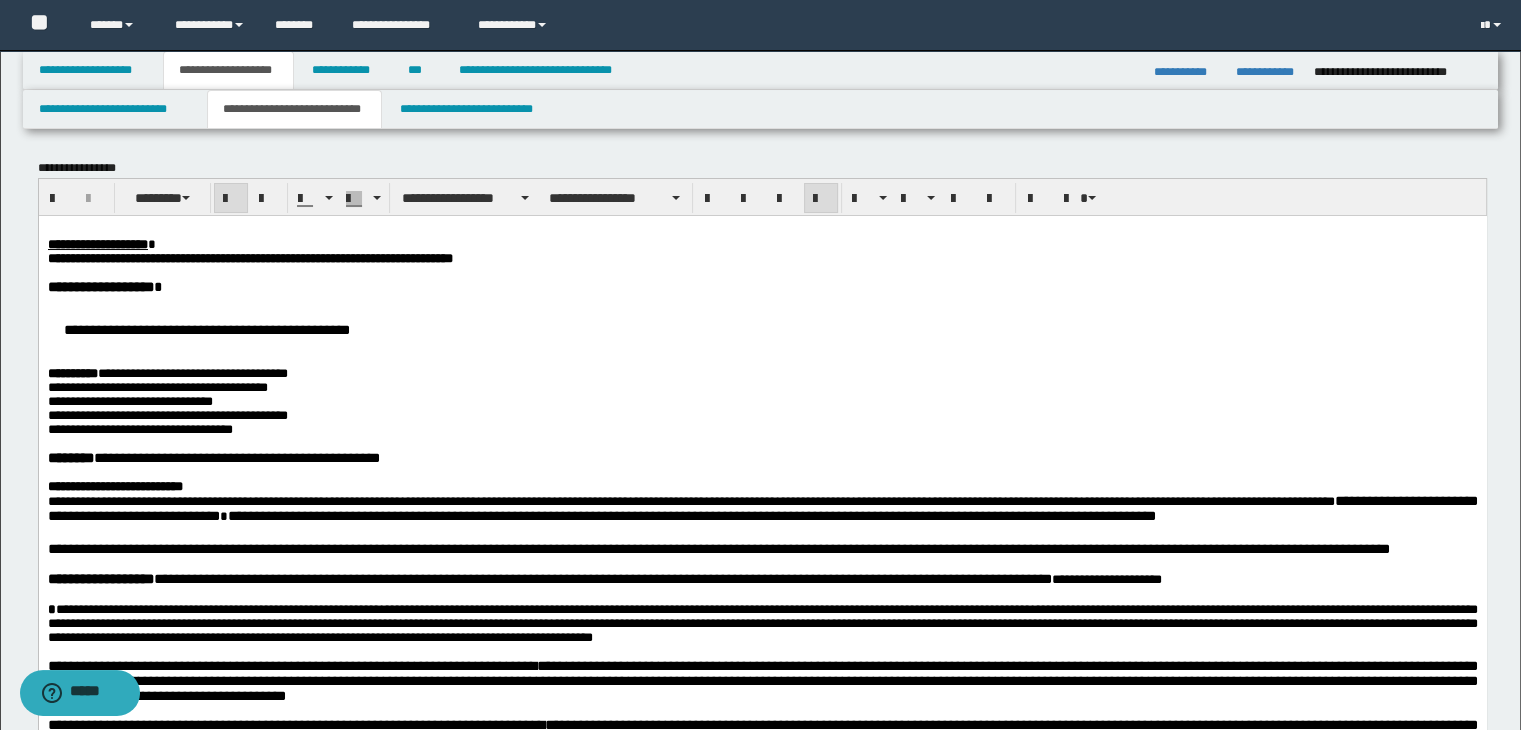 click on "**********" at bounding box center [762, 486] 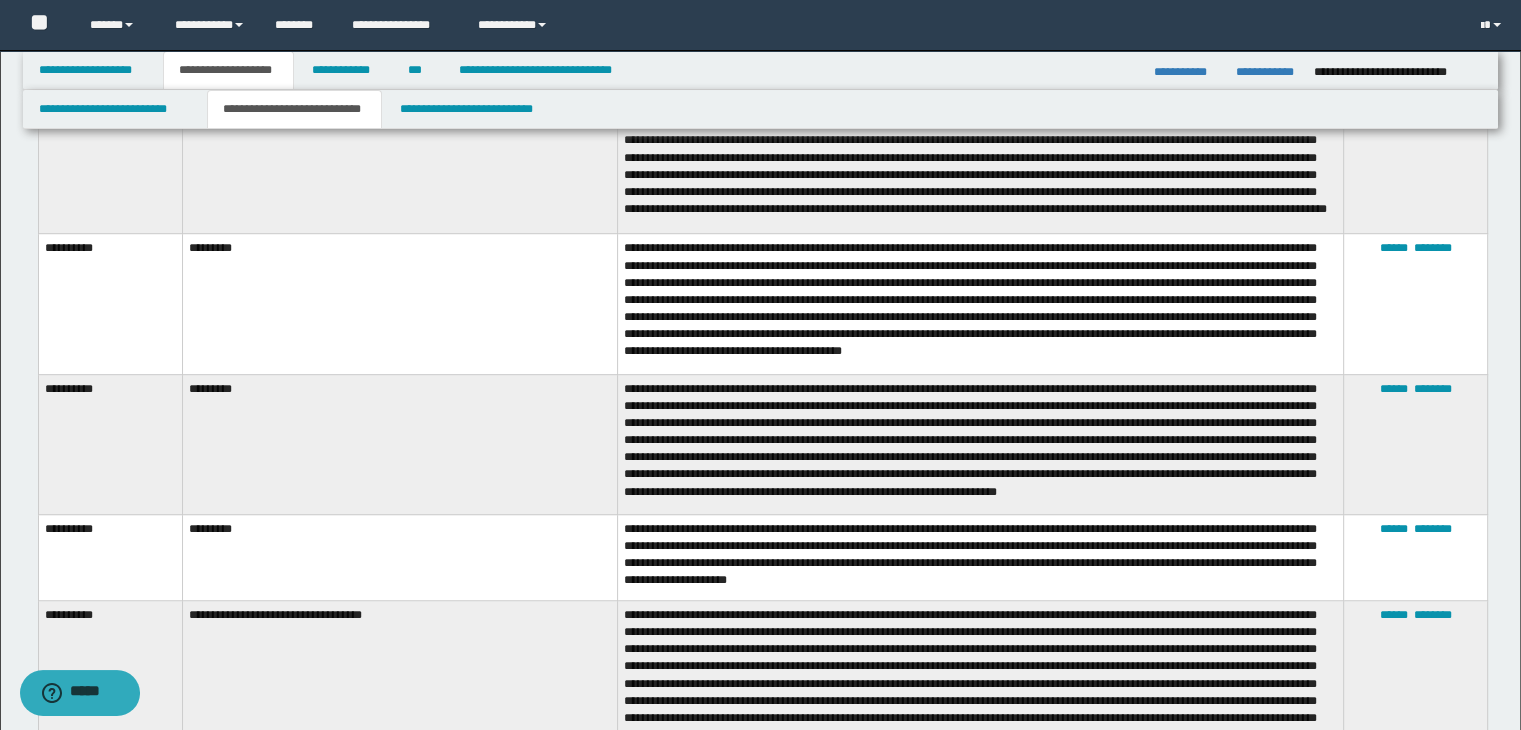 scroll, scrollTop: 1167, scrollLeft: 0, axis: vertical 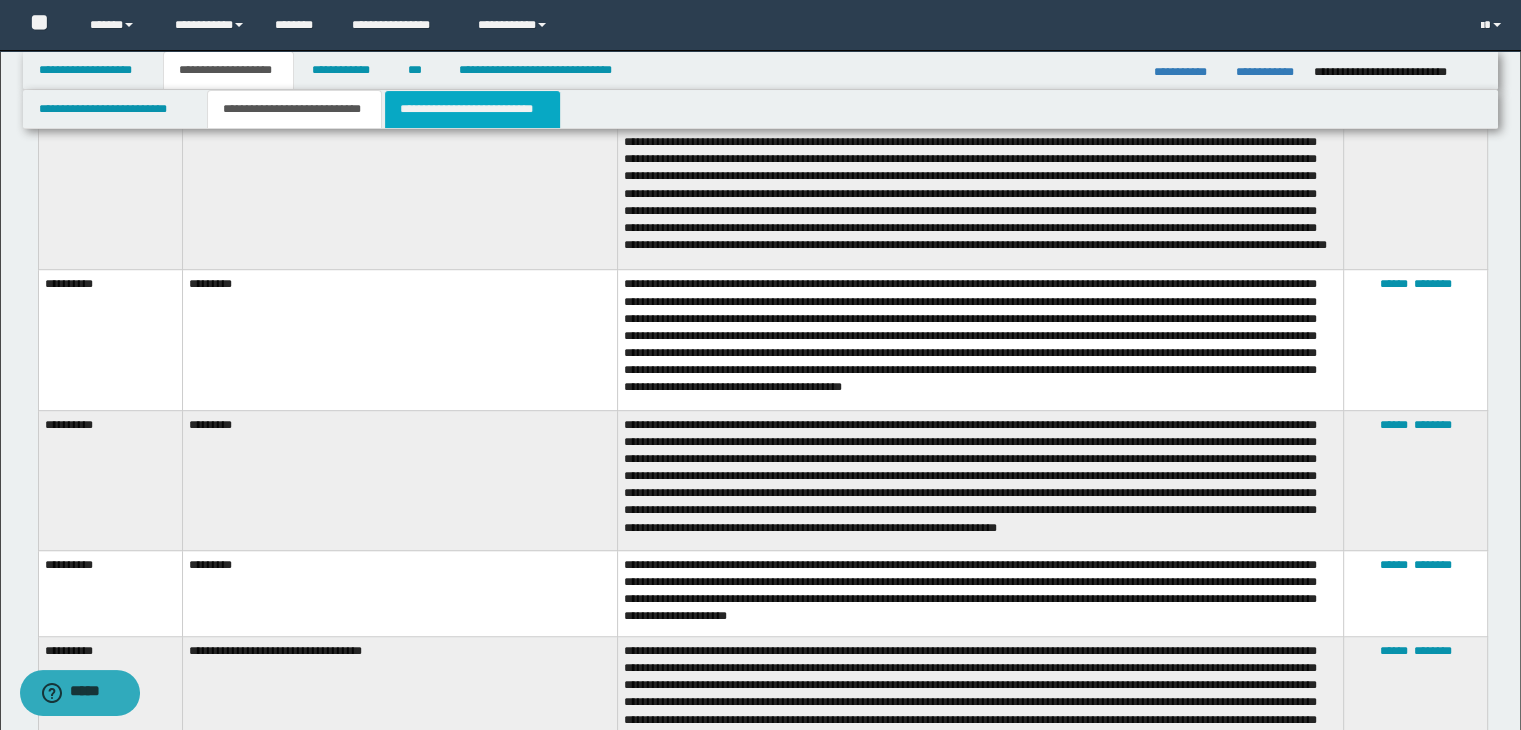 click on "**********" at bounding box center [472, 109] 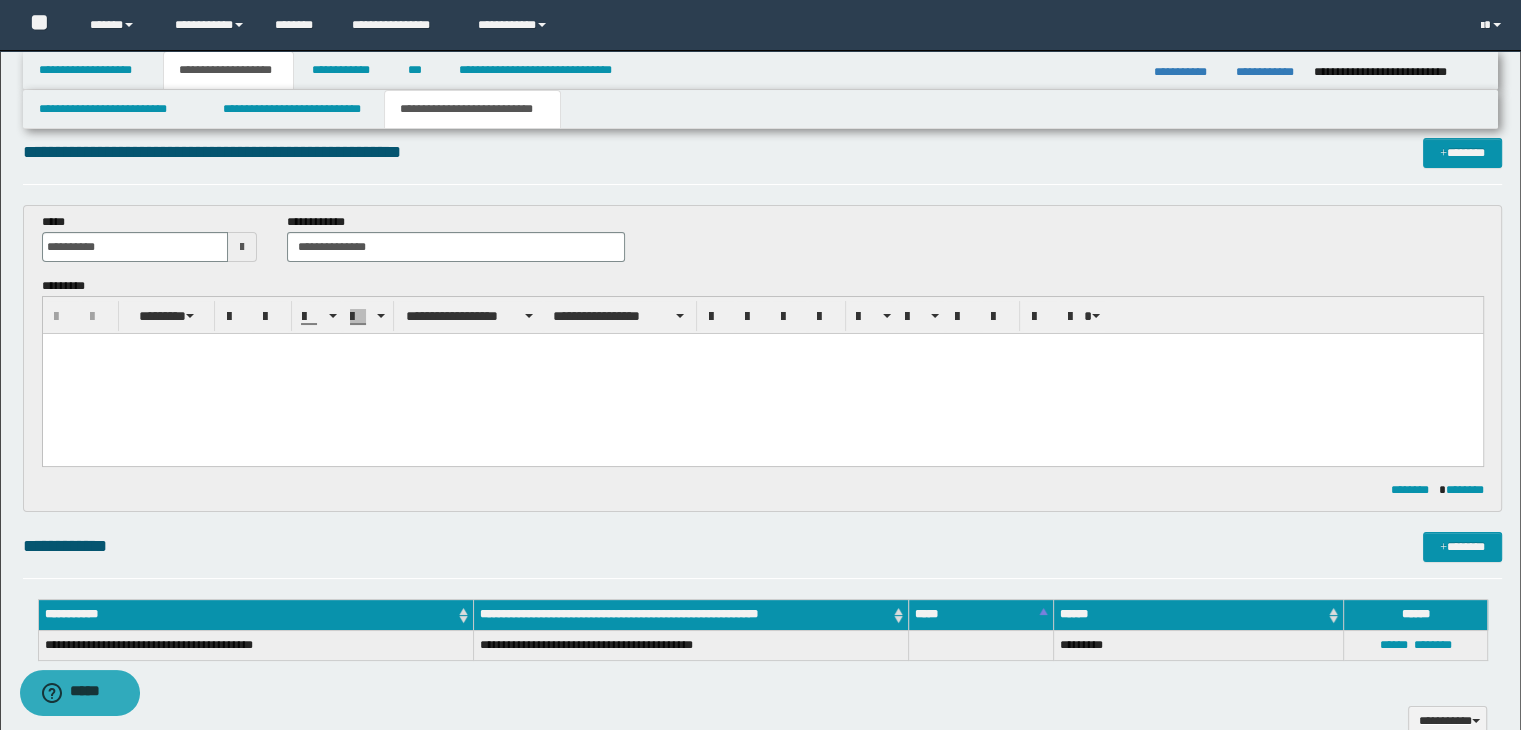 scroll, scrollTop: 17, scrollLeft: 0, axis: vertical 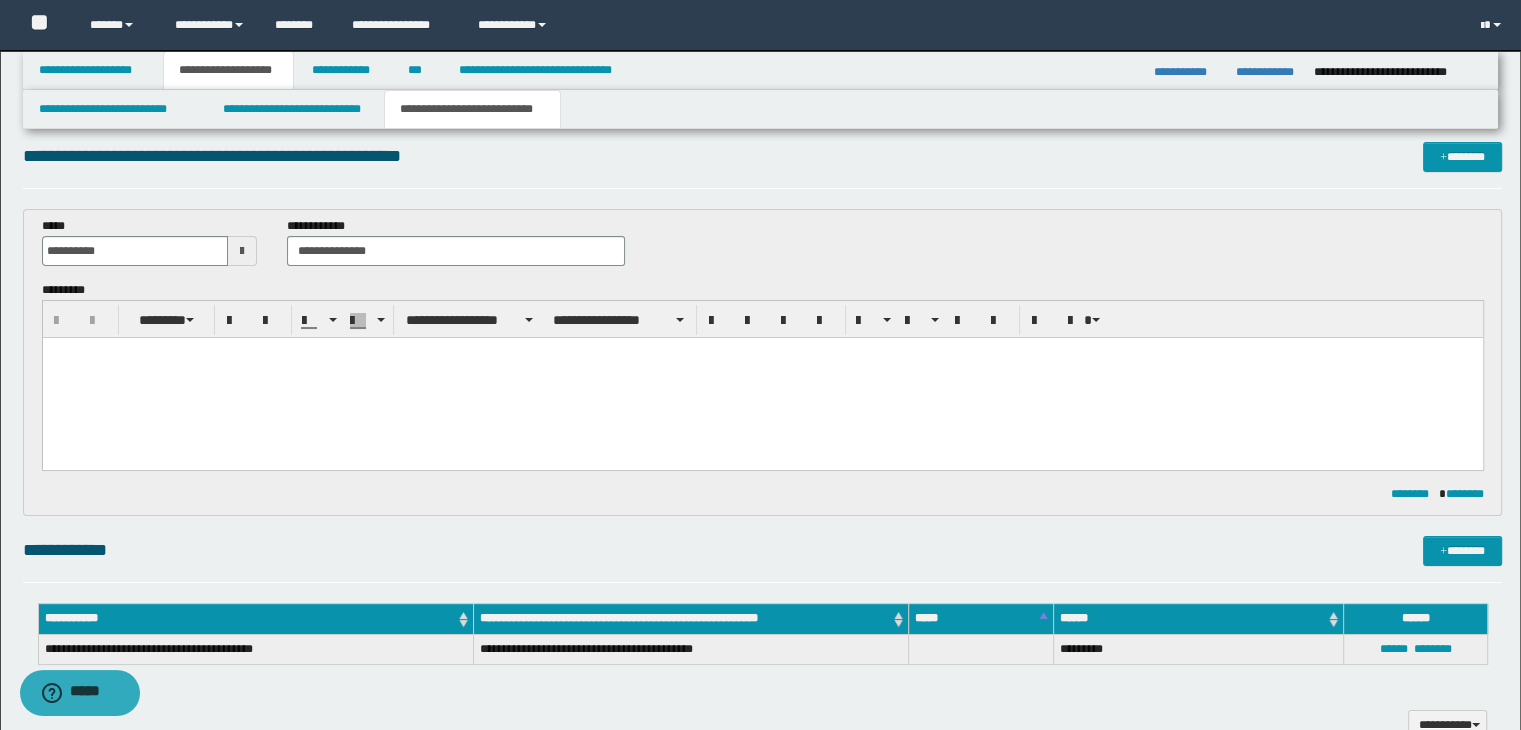 click at bounding box center (762, 377) 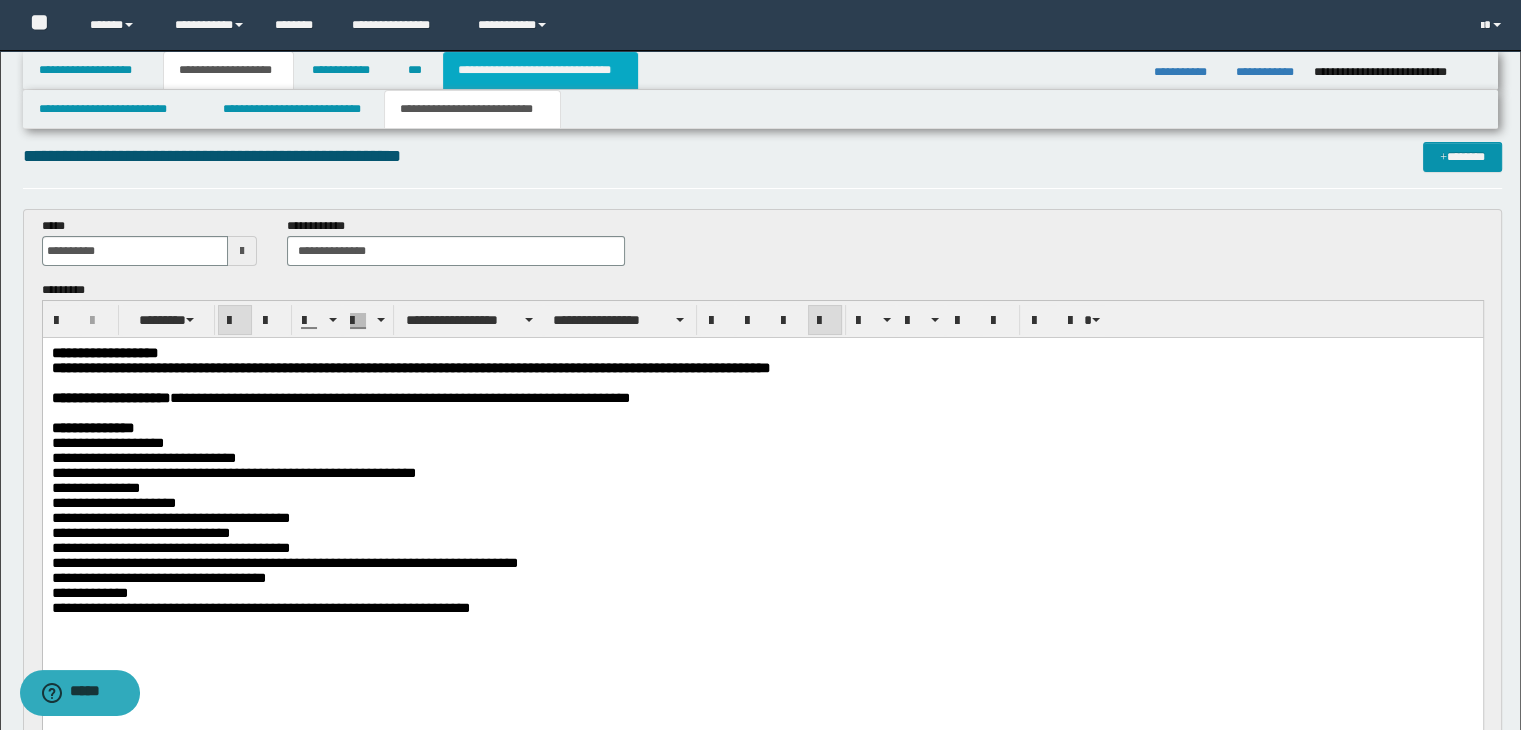 click on "**********" at bounding box center (540, 70) 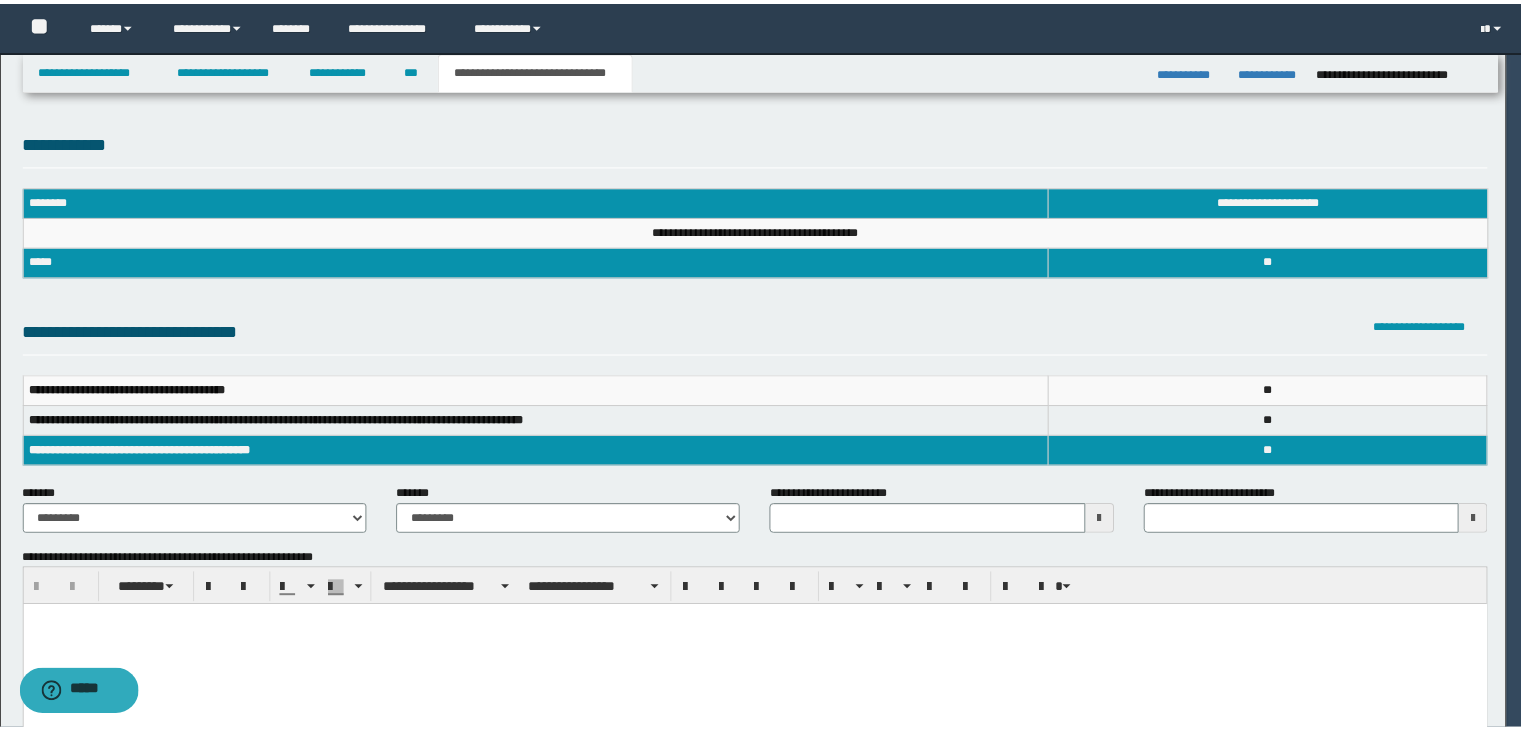 scroll, scrollTop: 0, scrollLeft: 0, axis: both 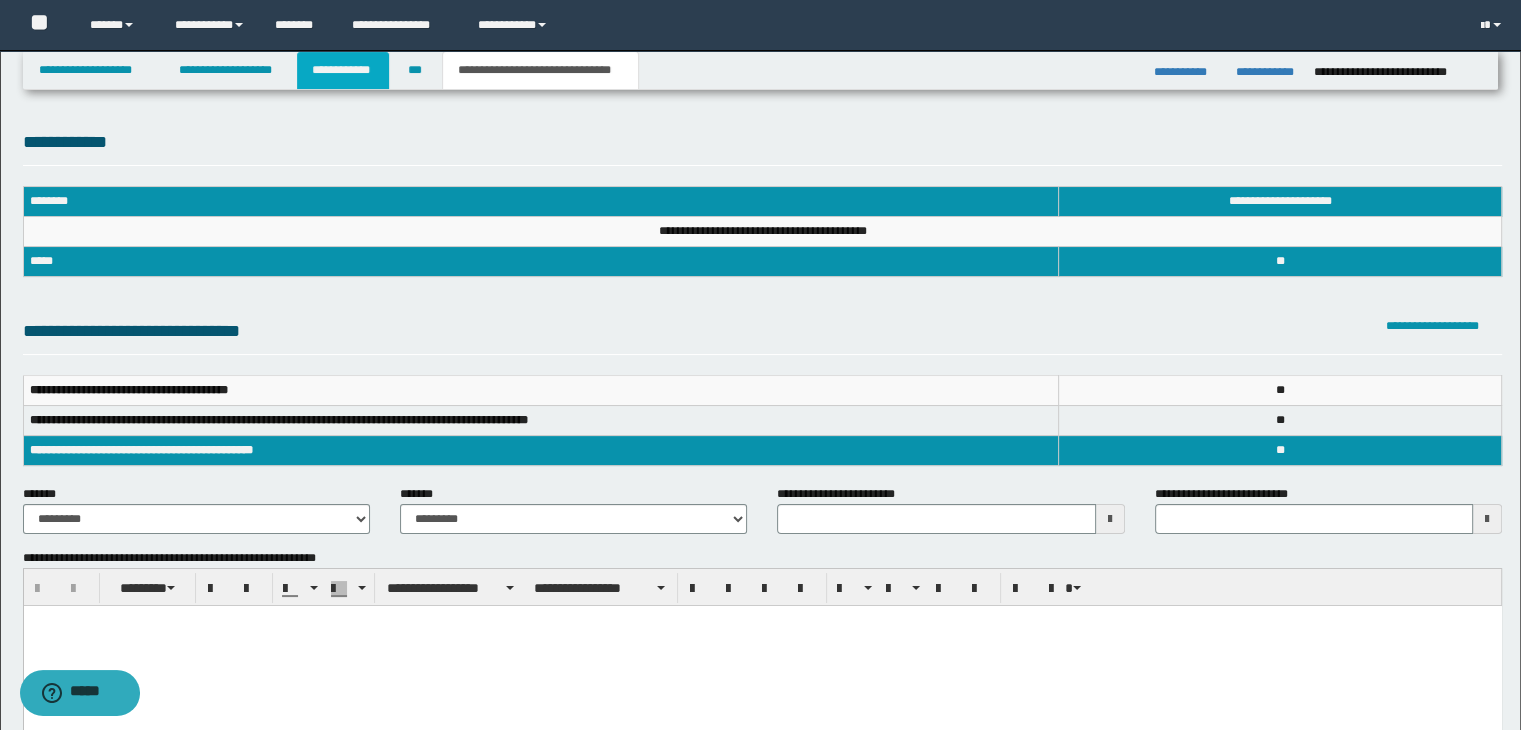 click on "**********" at bounding box center [343, 70] 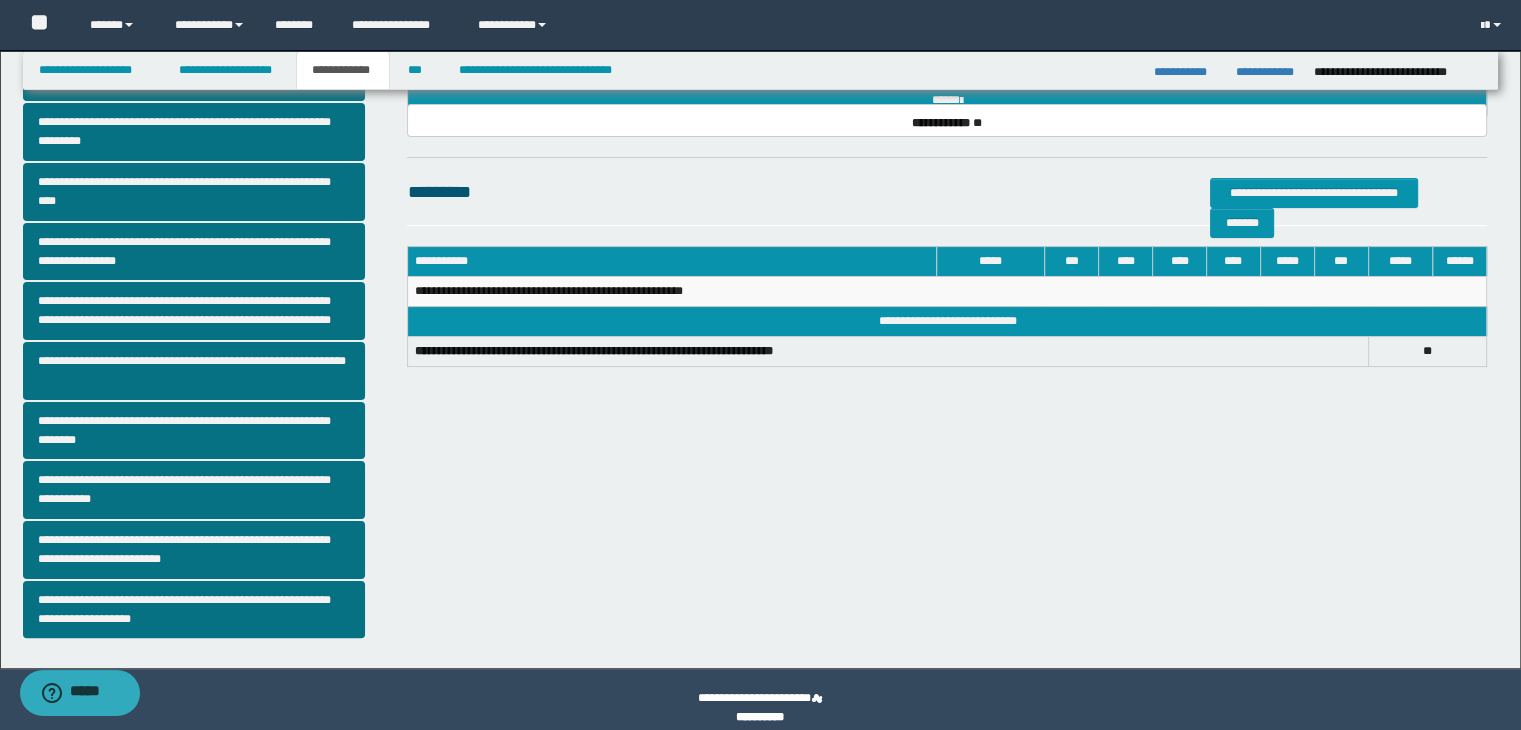 scroll, scrollTop: 381, scrollLeft: 0, axis: vertical 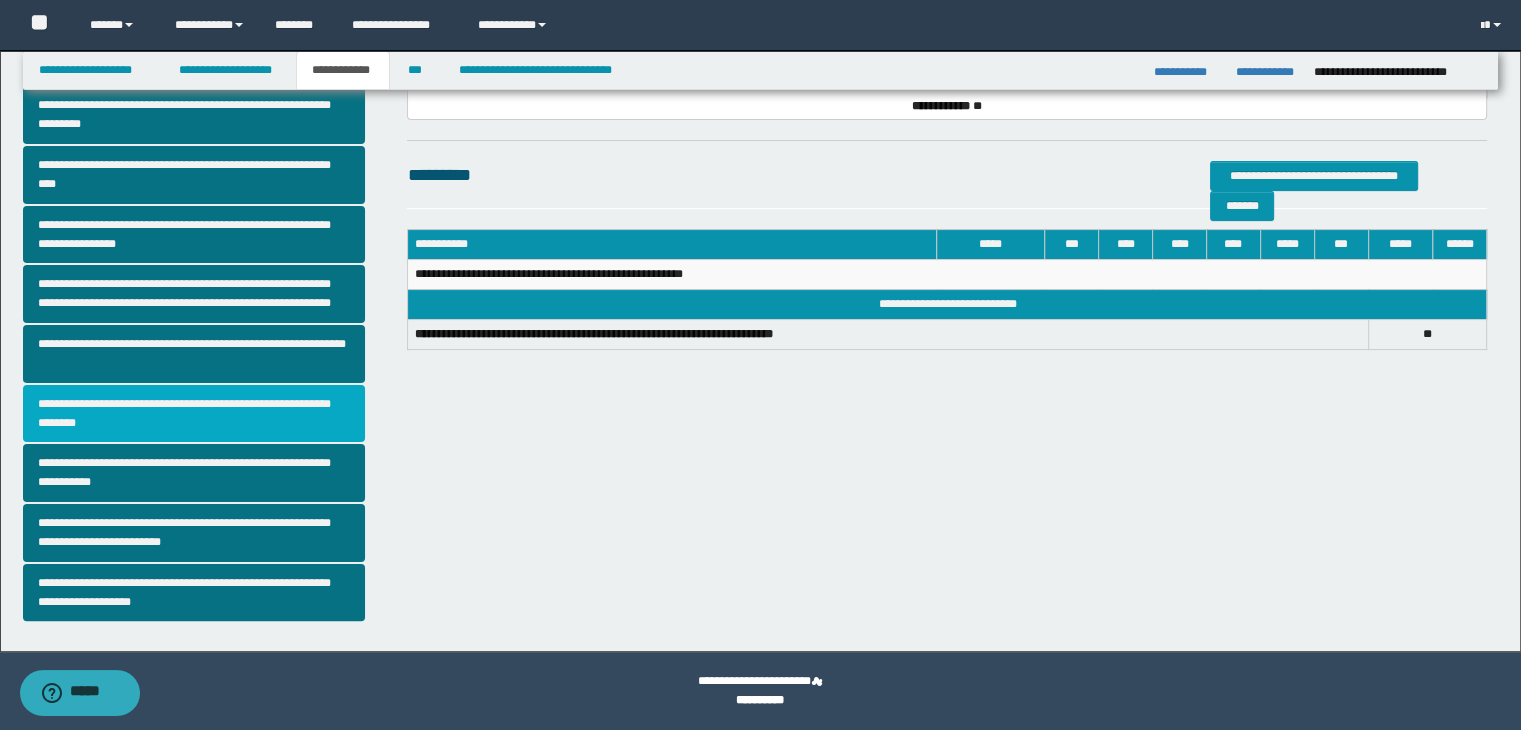 click on "**********" at bounding box center (194, 414) 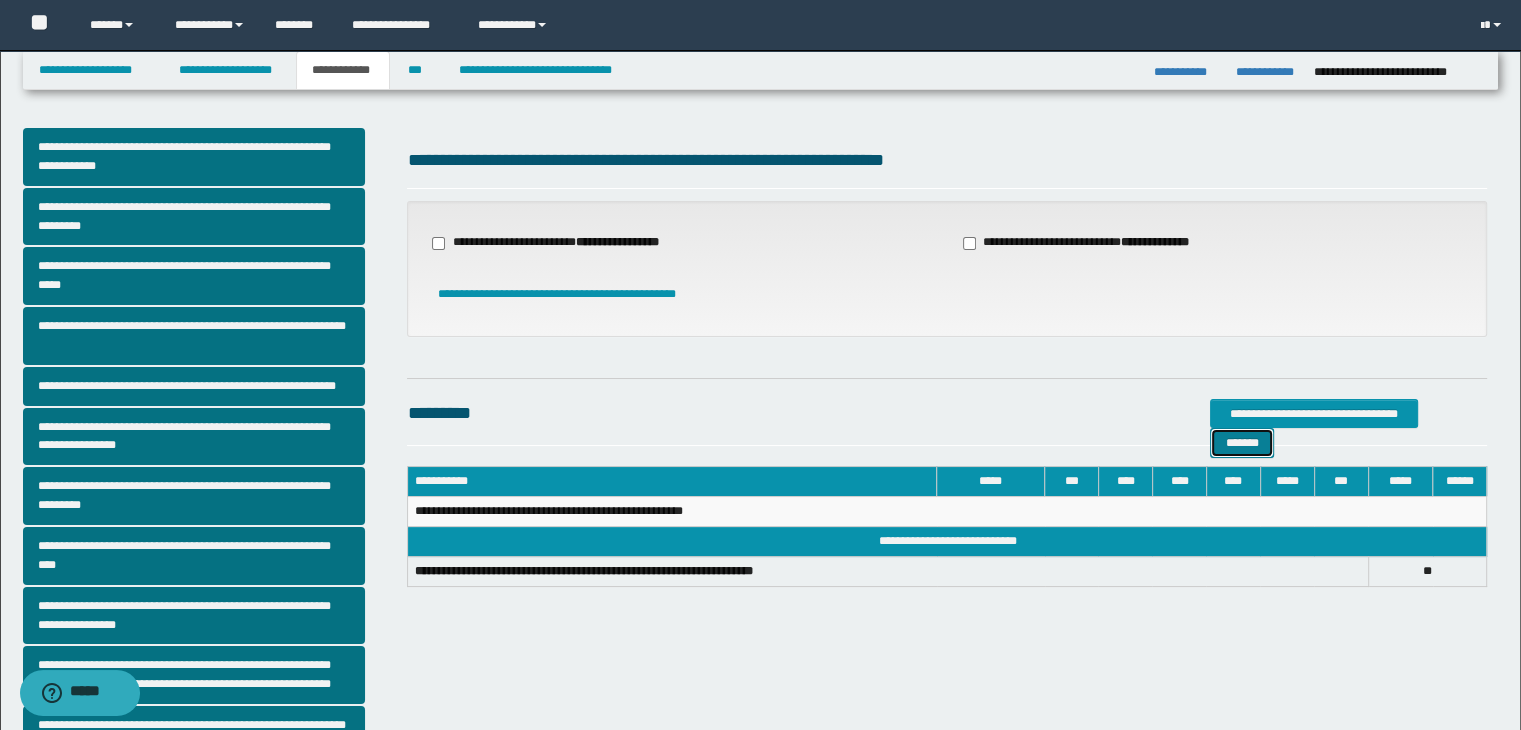 click on "*******" at bounding box center (1242, 443) 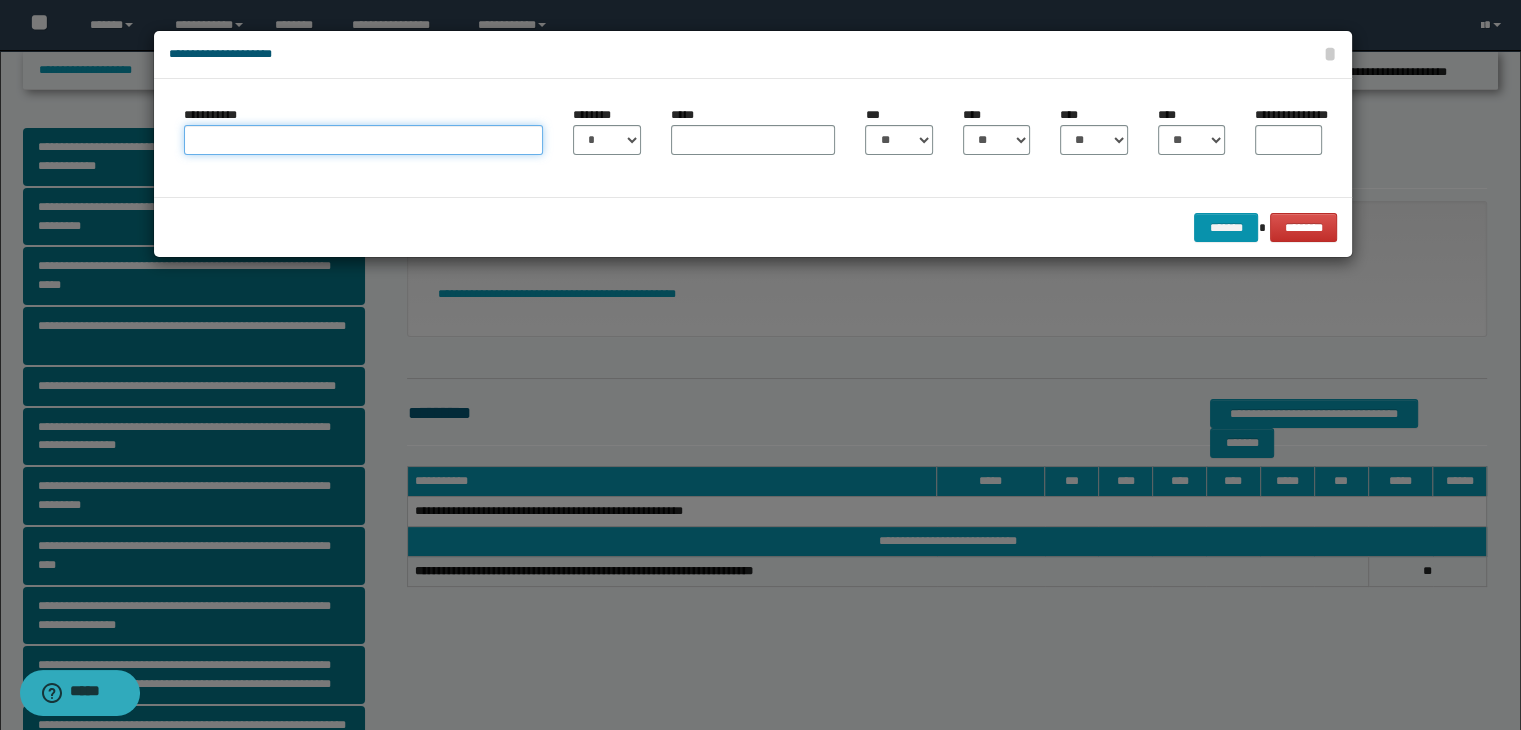 click on "**********" at bounding box center (363, 140) 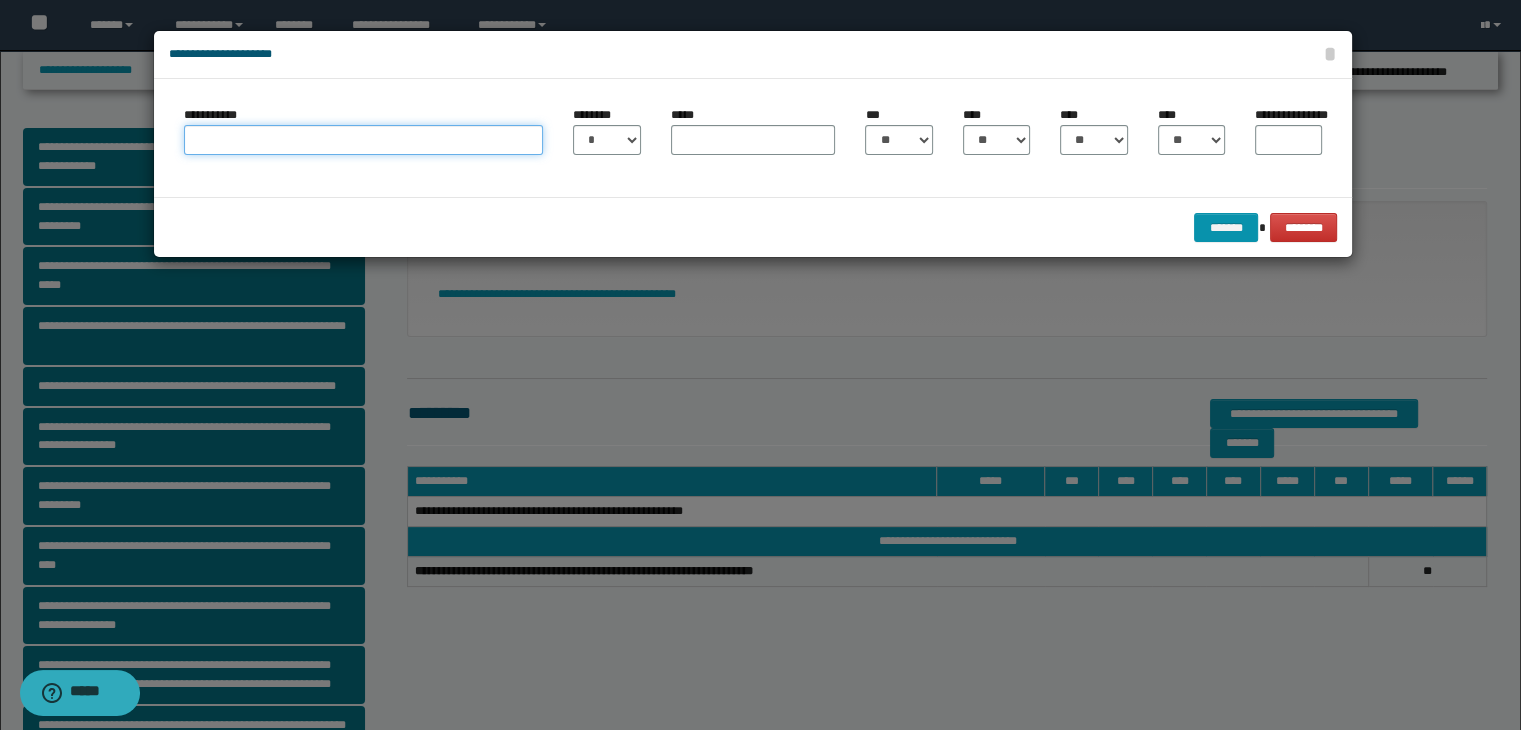 type on "**********" 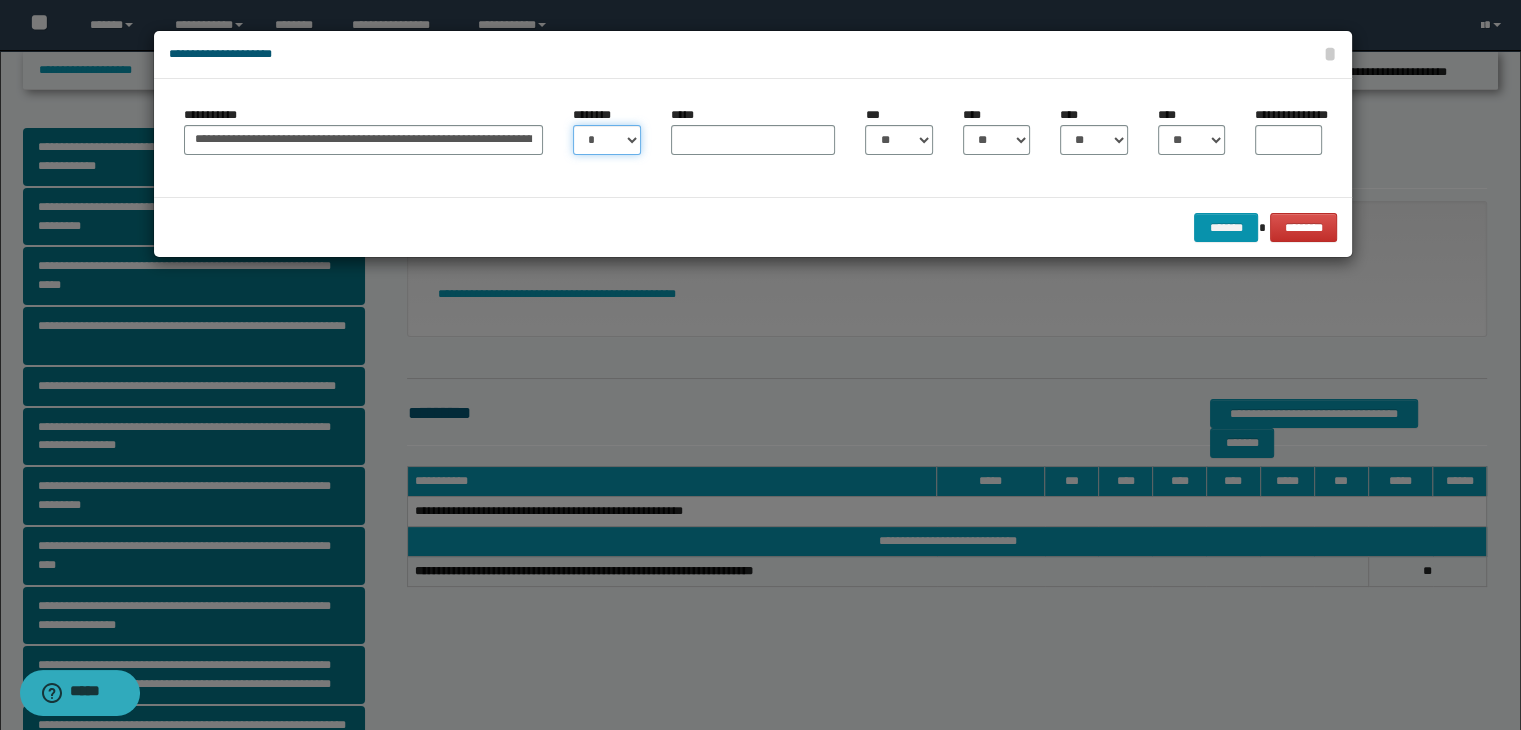 click on "*
*
*
*
*
*
*
*
*
**
**
**
**
**
**" at bounding box center (606, 140) 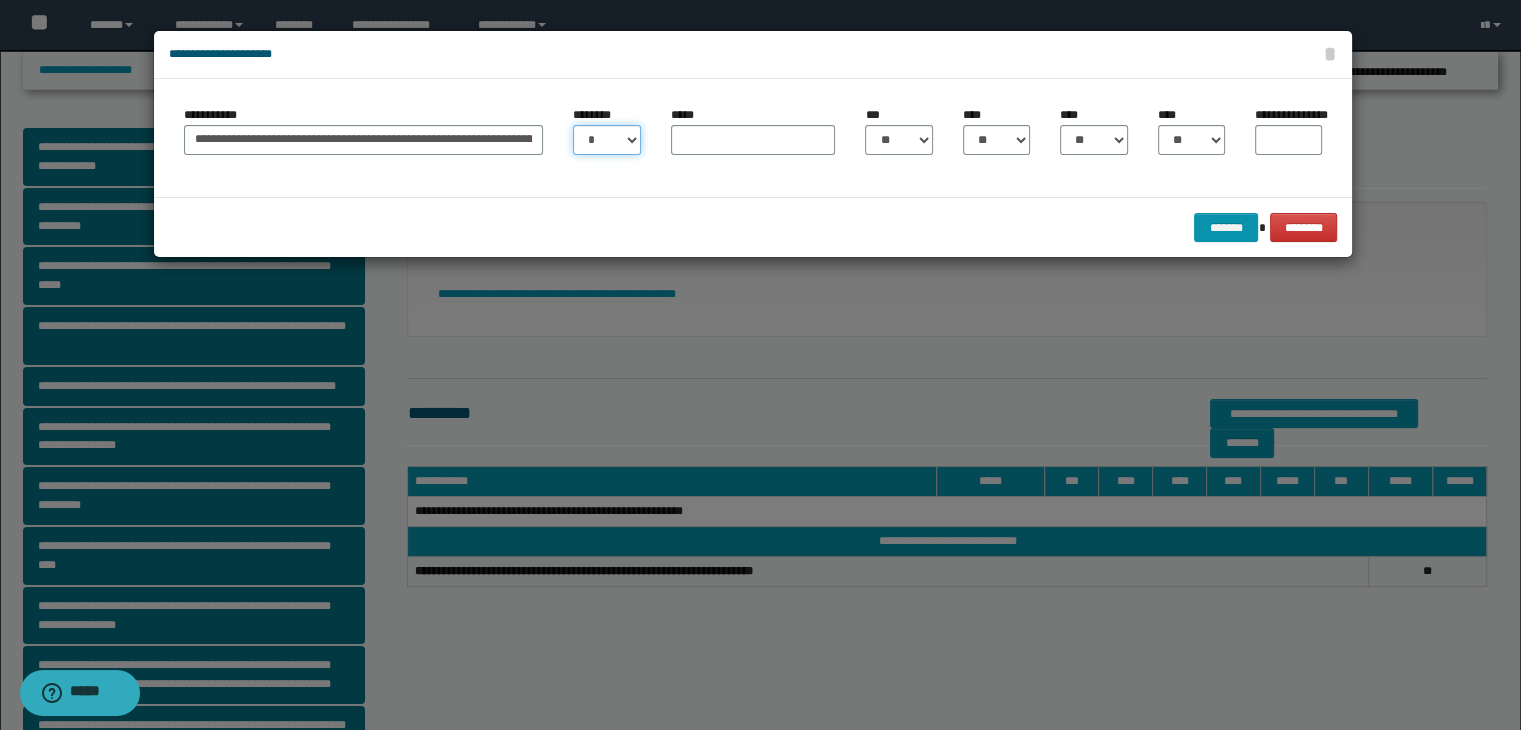 select on "**" 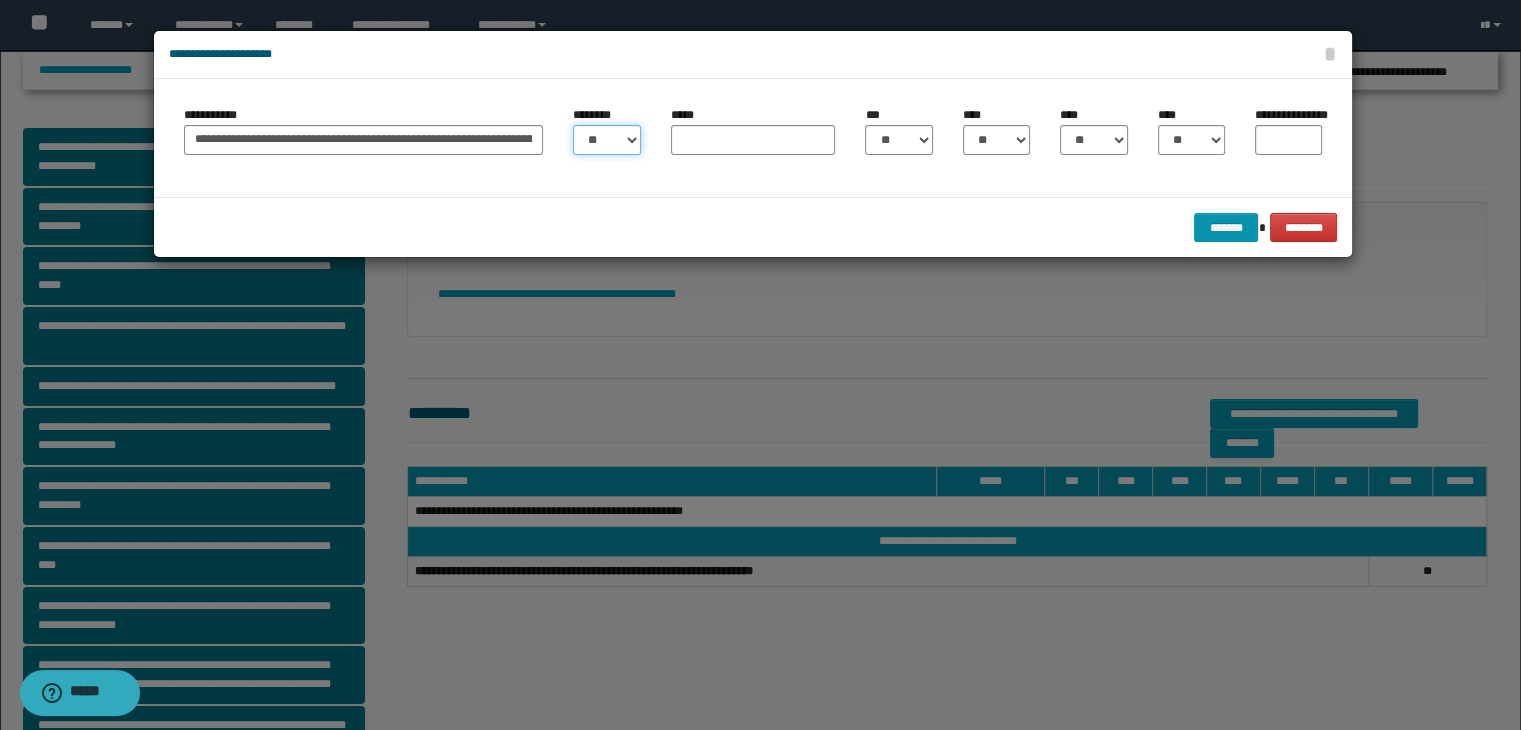 click on "*
*
*
*
*
*
*
*
*
**
**
**
**
**
**" at bounding box center (606, 140) 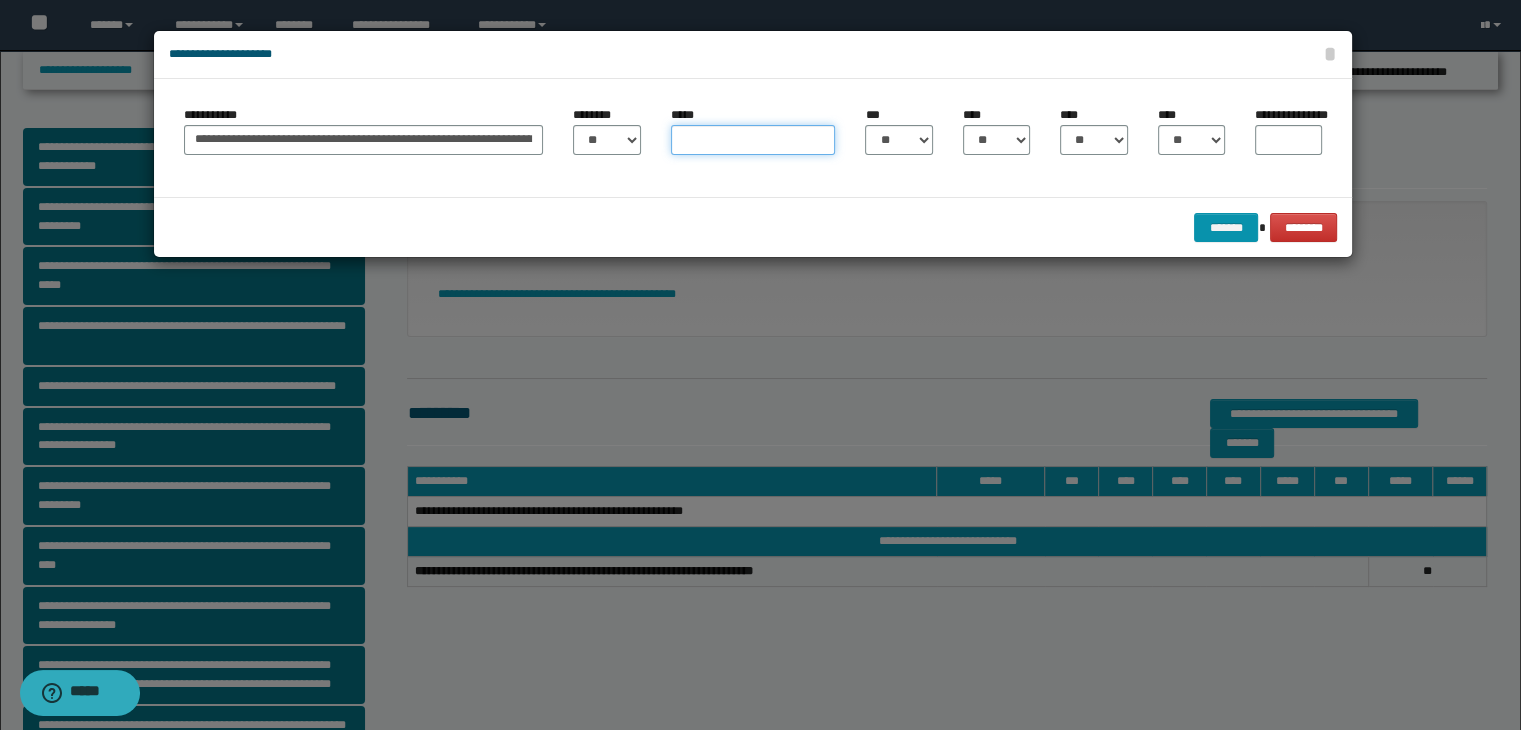 click on "*****" at bounding box center (753, 140) 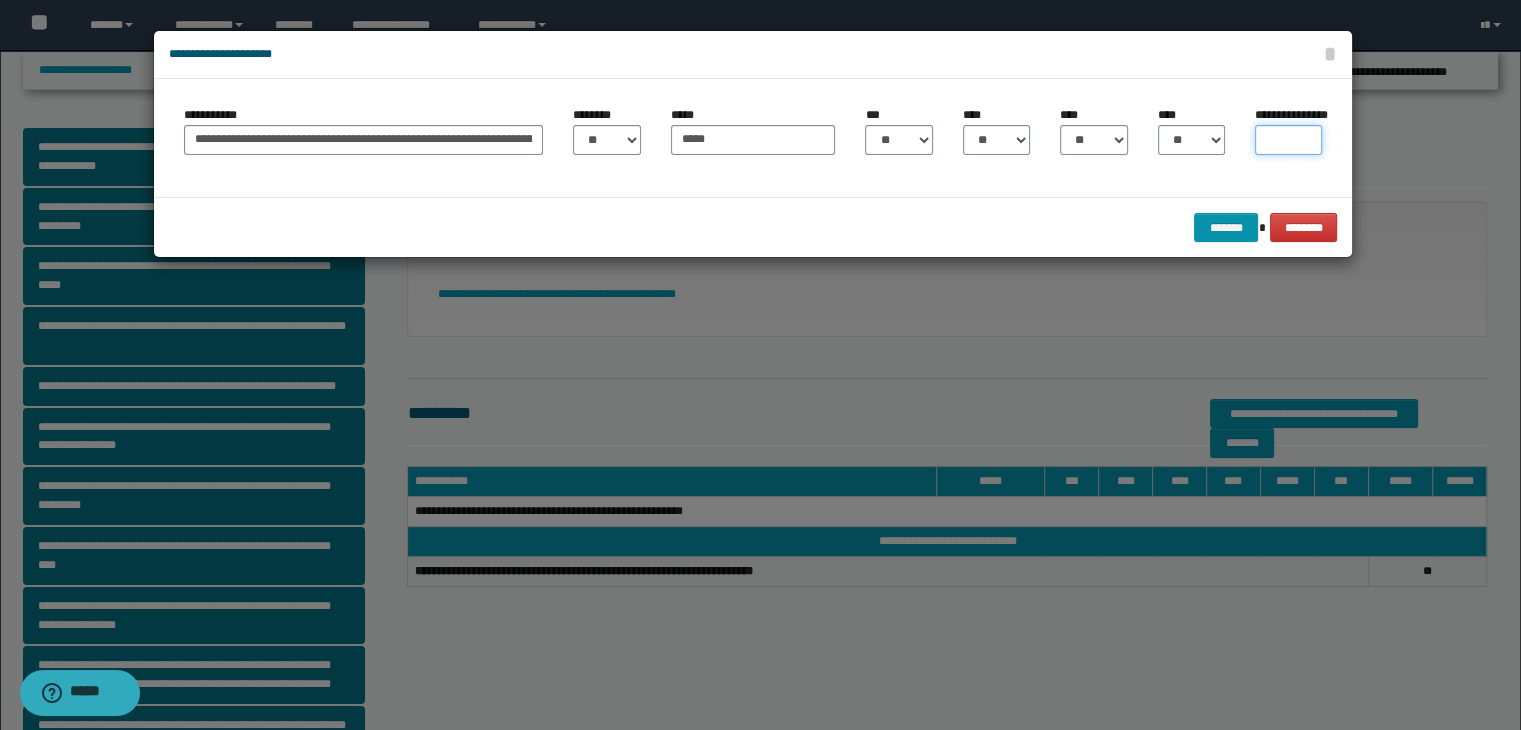 click on "**********" at bounding box center (1288, 140) 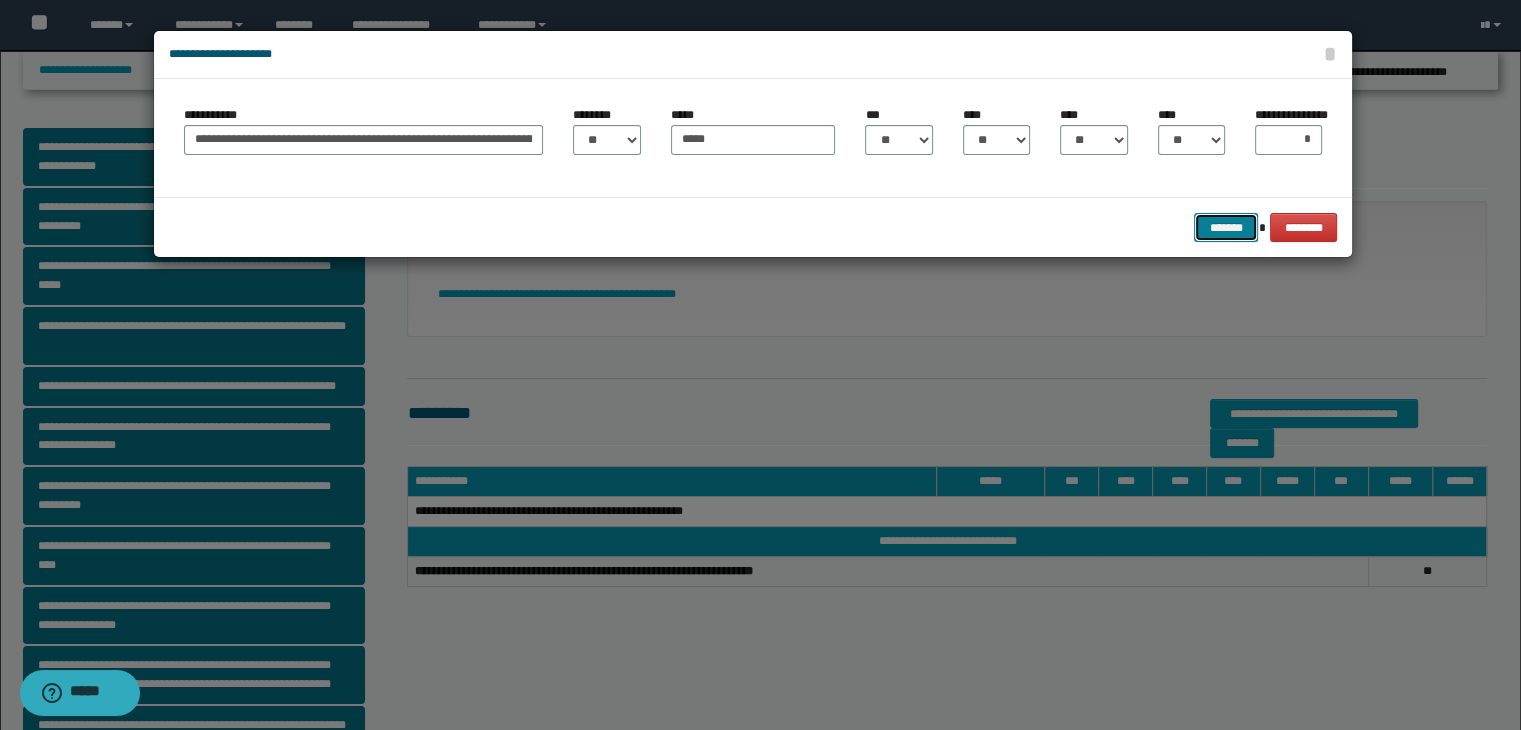 click on "*******" at bounding box center (1226, 228) 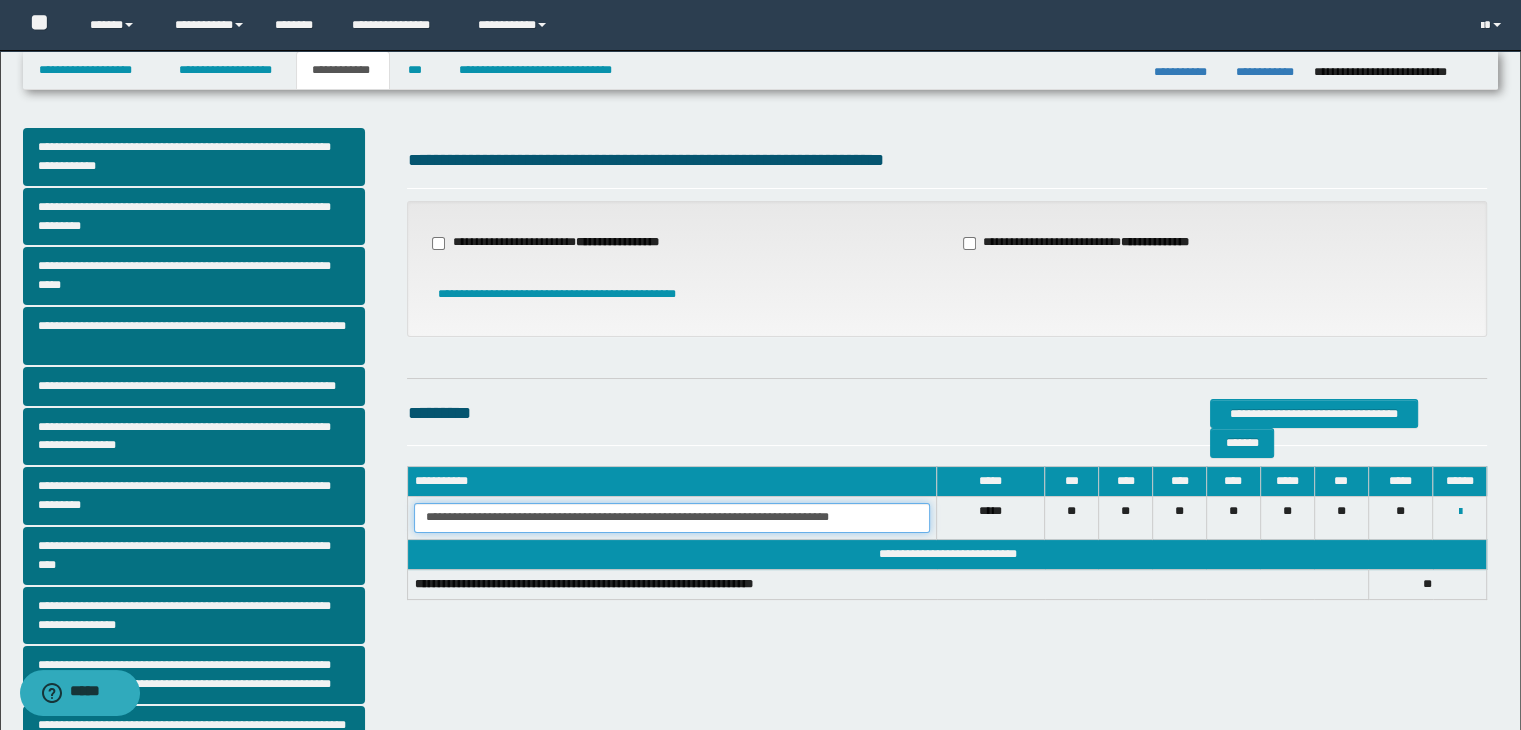 drag, startPoint x: 424, startPoint y: 515, endPoint x: 1024, endPoint y: 515, distance: 600 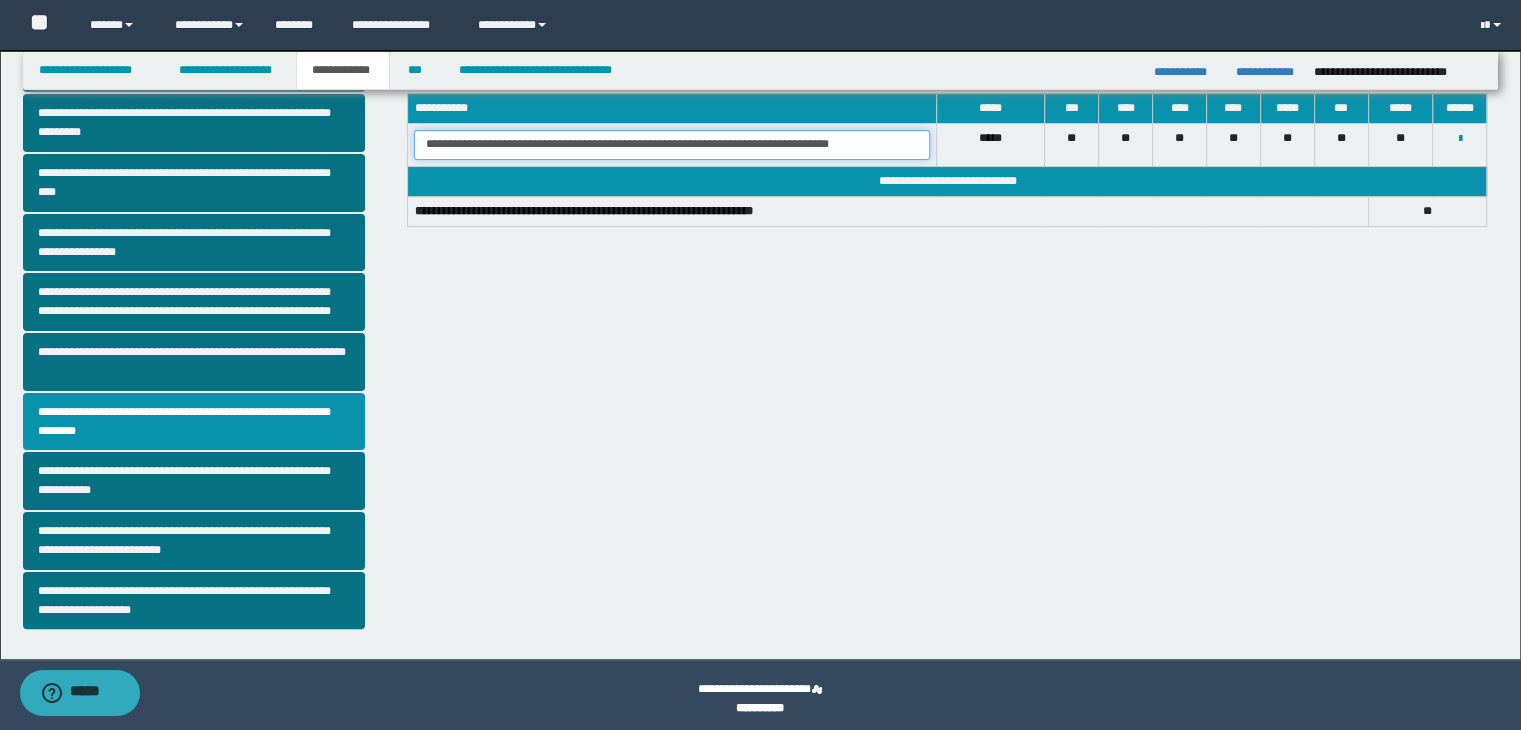 scroll, scrollTop: 376, scrollLeft: 0, axis: vertical 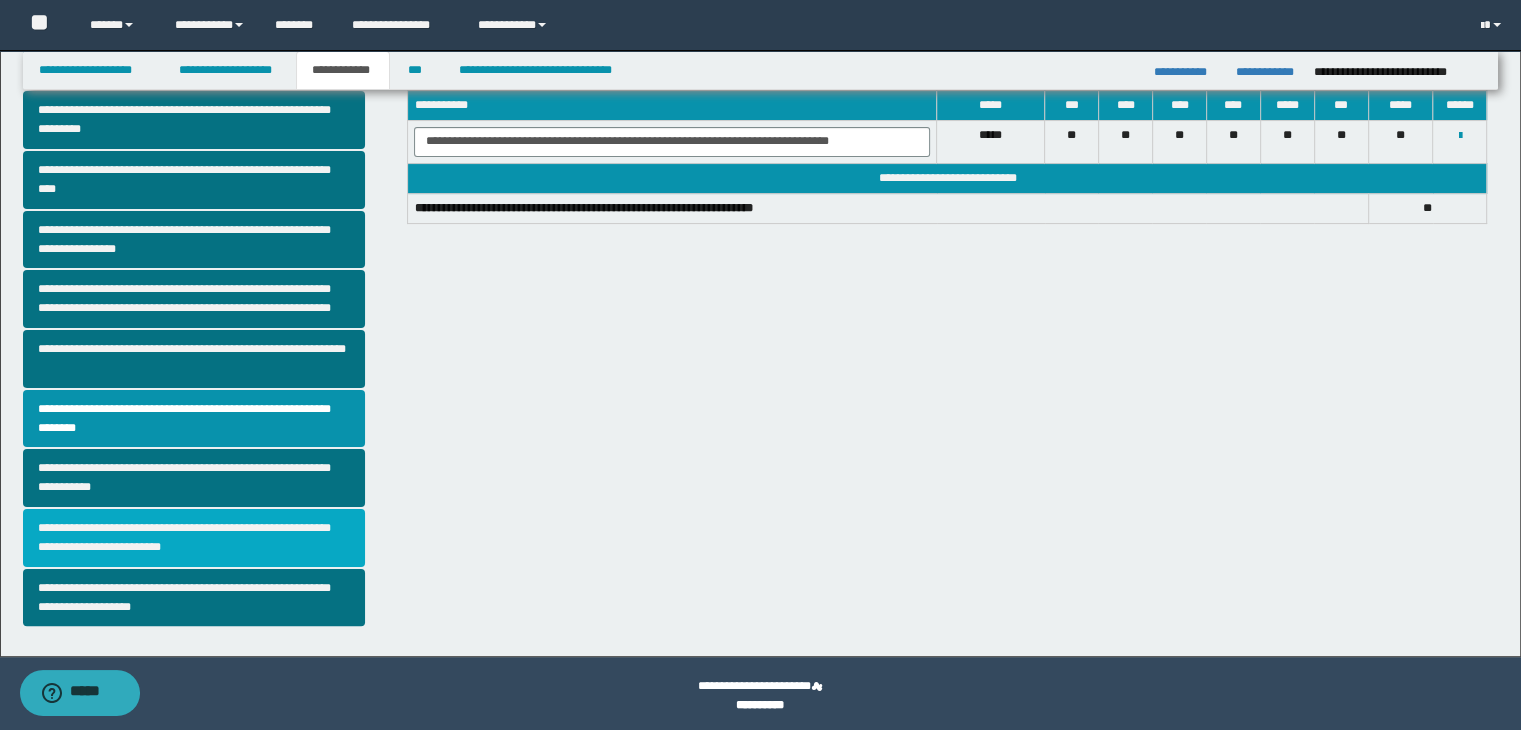 click on "**********" at bounding box center [194, 538] 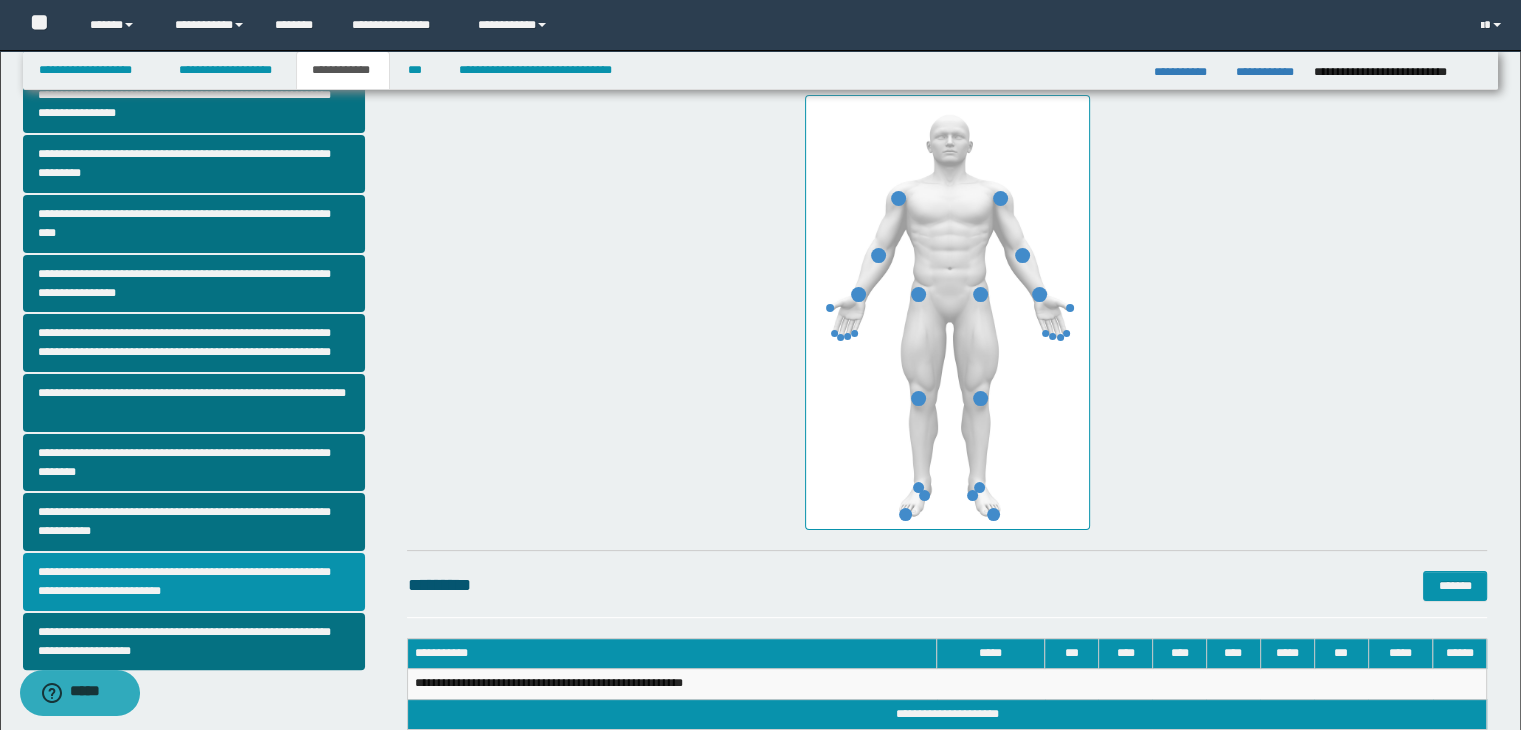 scroll, scrollTop: 339, scrollLeft: 0, axis: vertical 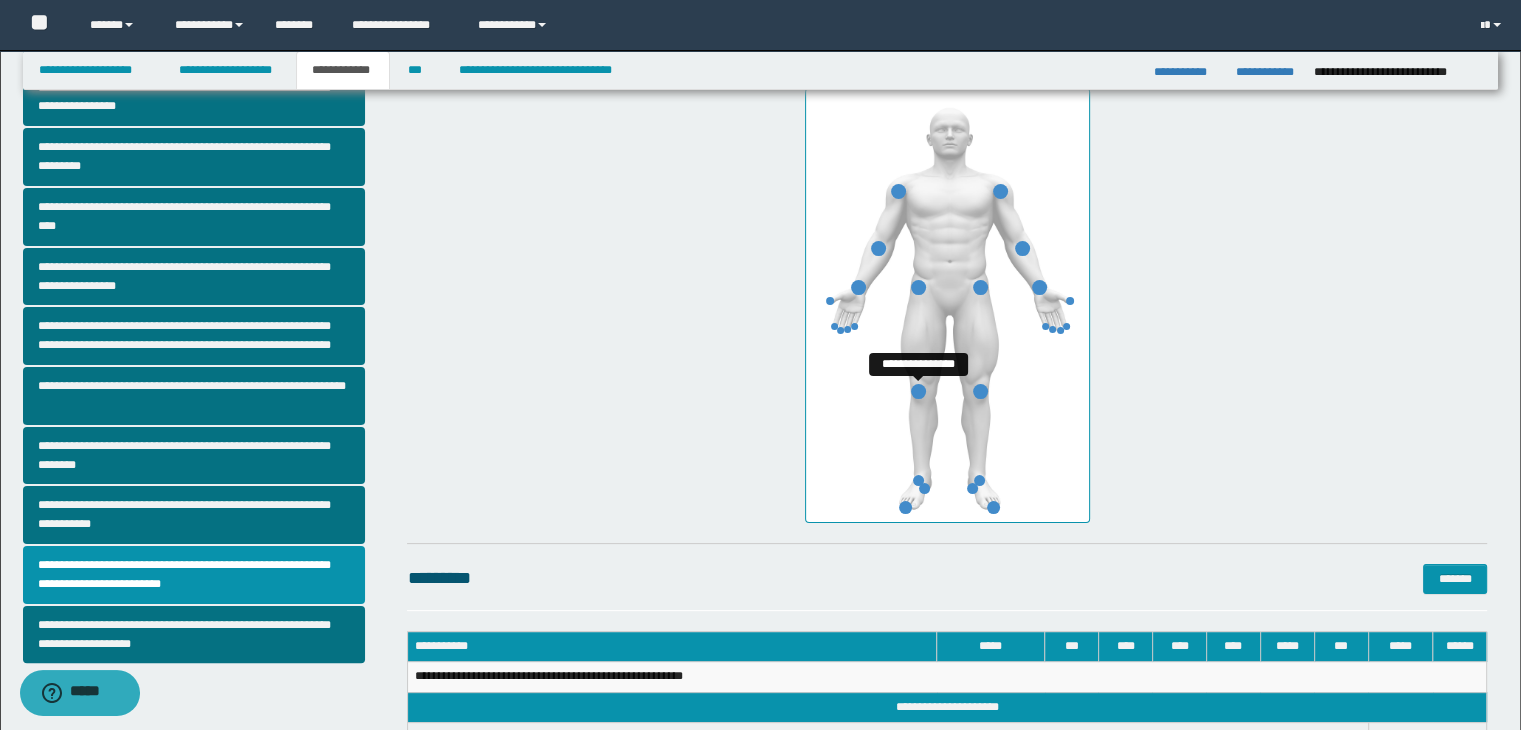 click on "**********" at bounding box center (947, 305) 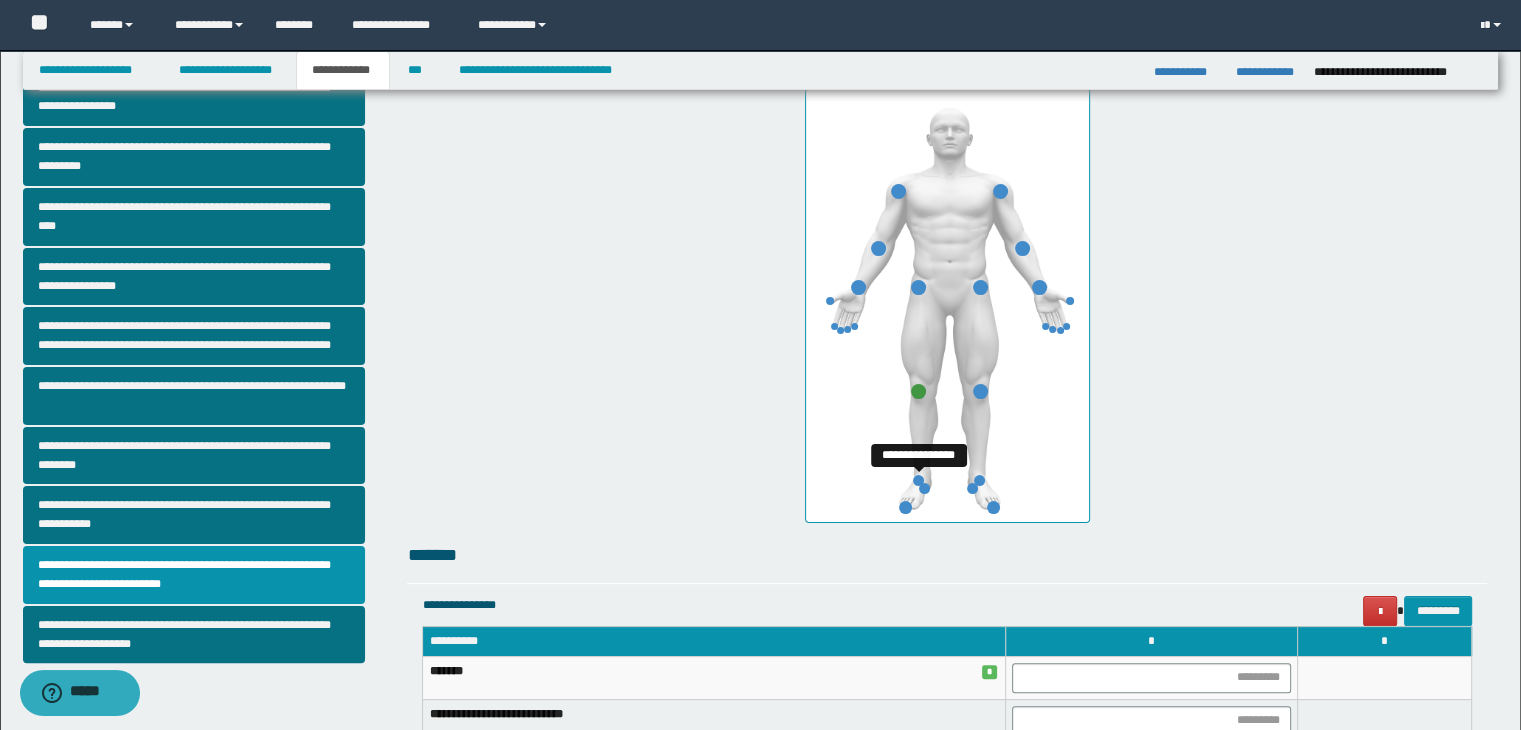 click at bounding box center [918, 480] 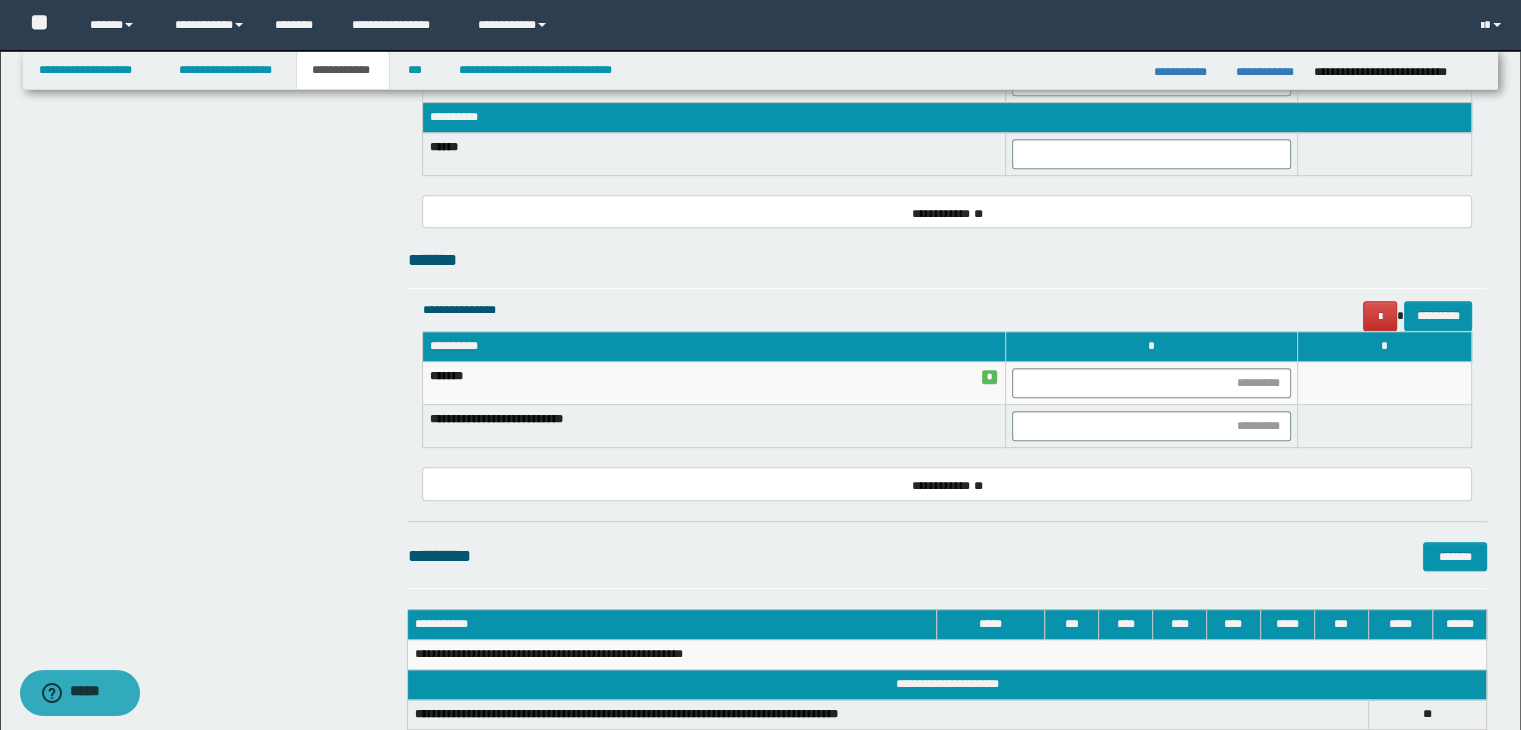 scroll, scrollTop: 993, scrollLeft: 0, axis: vertical 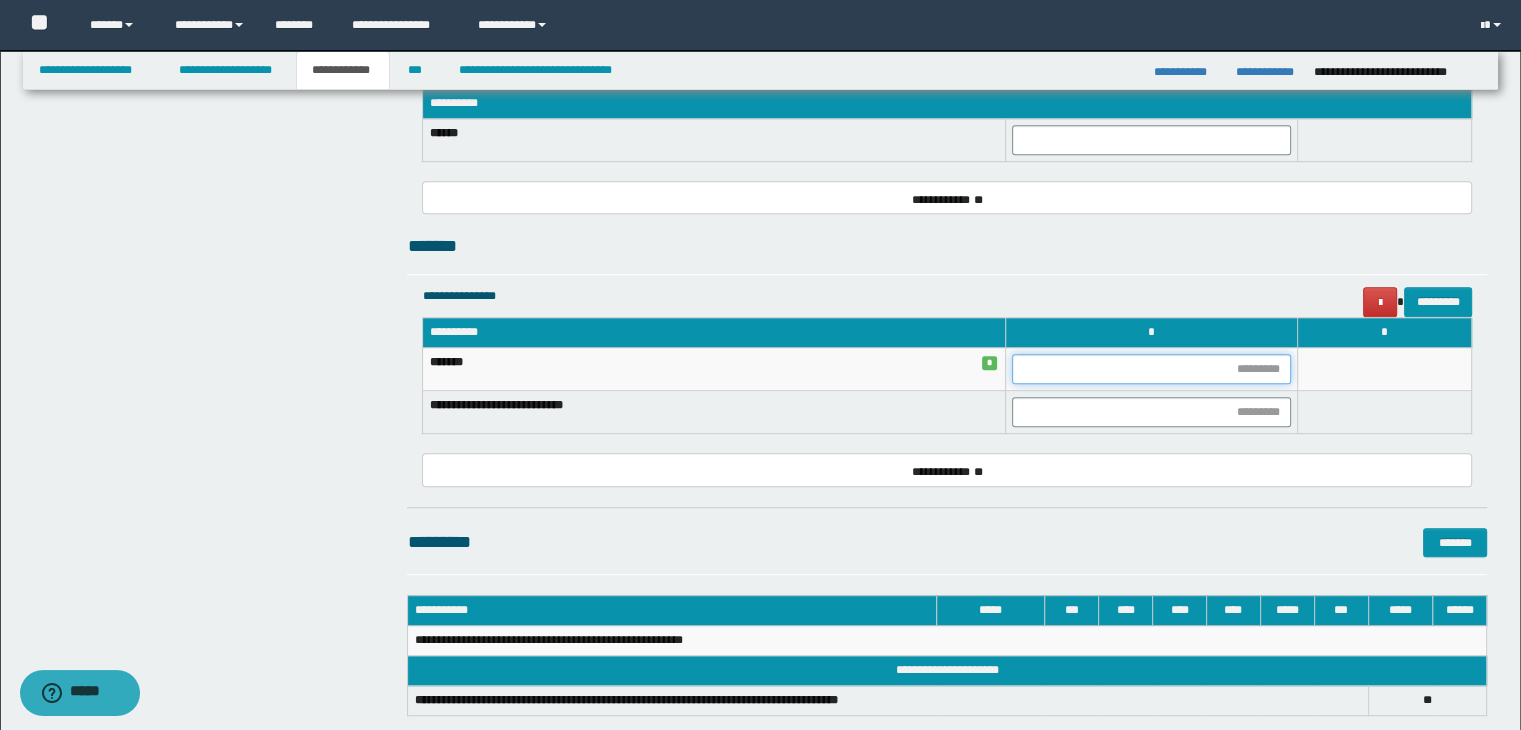 click at bounding box center (1151, 369) 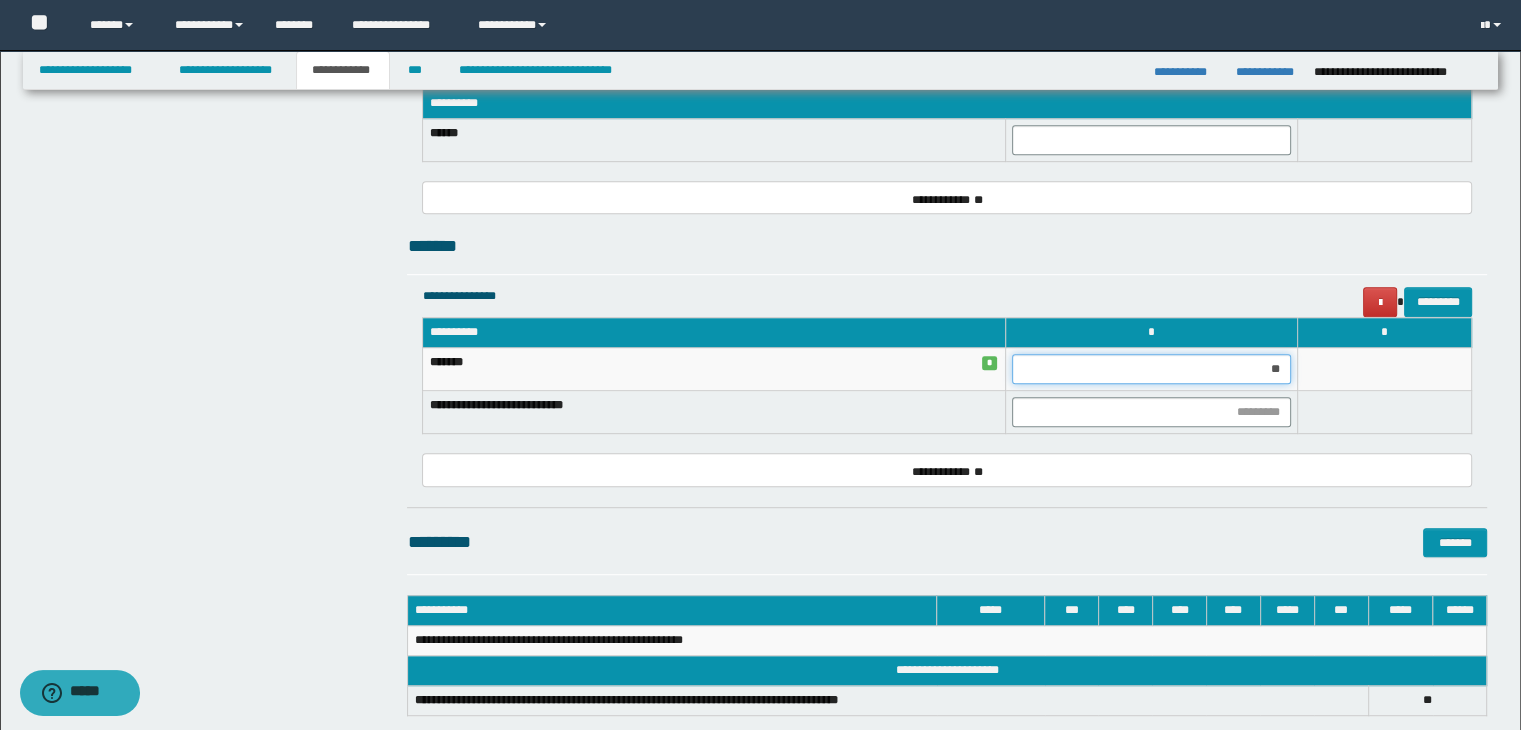 type on "***" 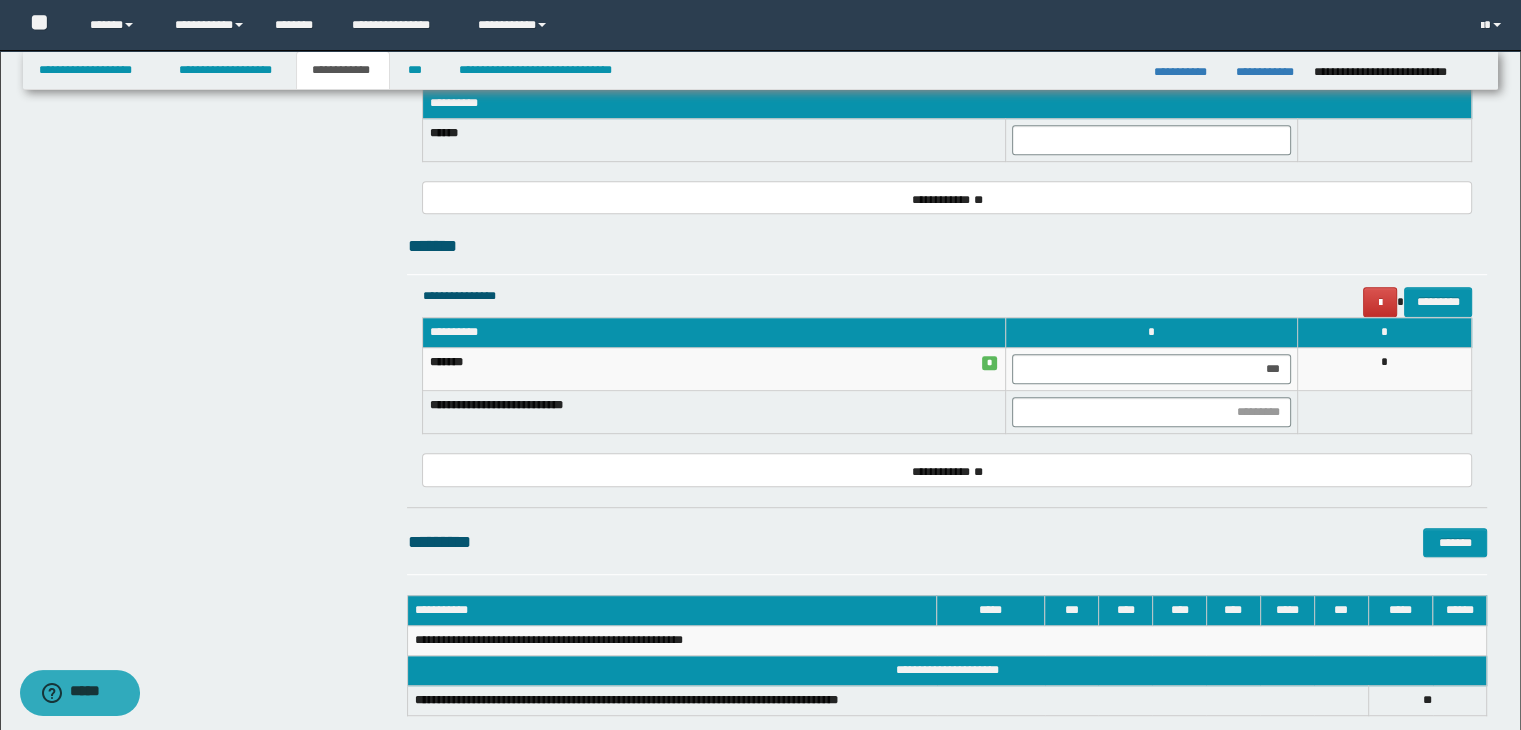 click on "*" at bounding box center (1384, 369) 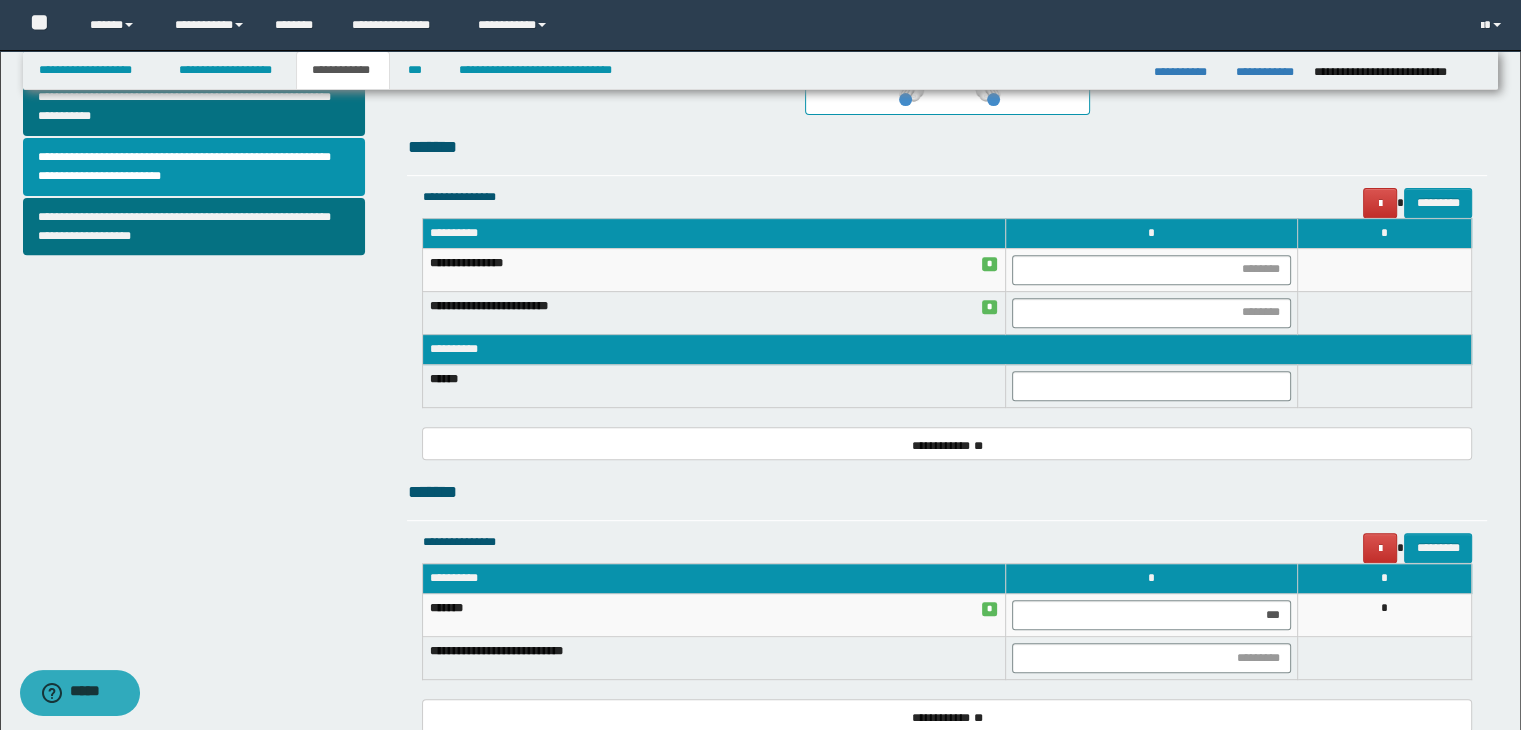 scroll, scrollTop: 720, scrollLeft: 0, axis: vertical 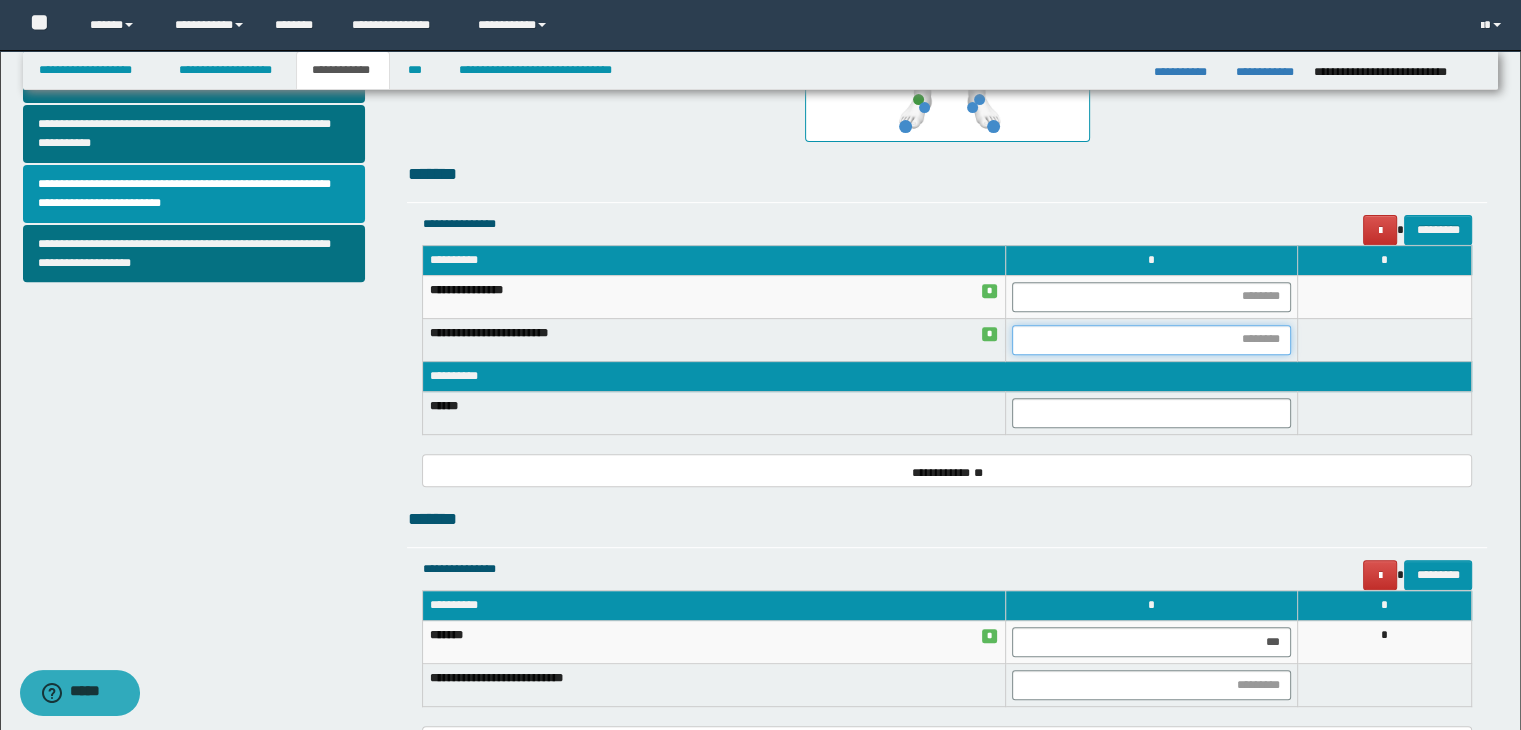 click at bounding box center (1151, 340) 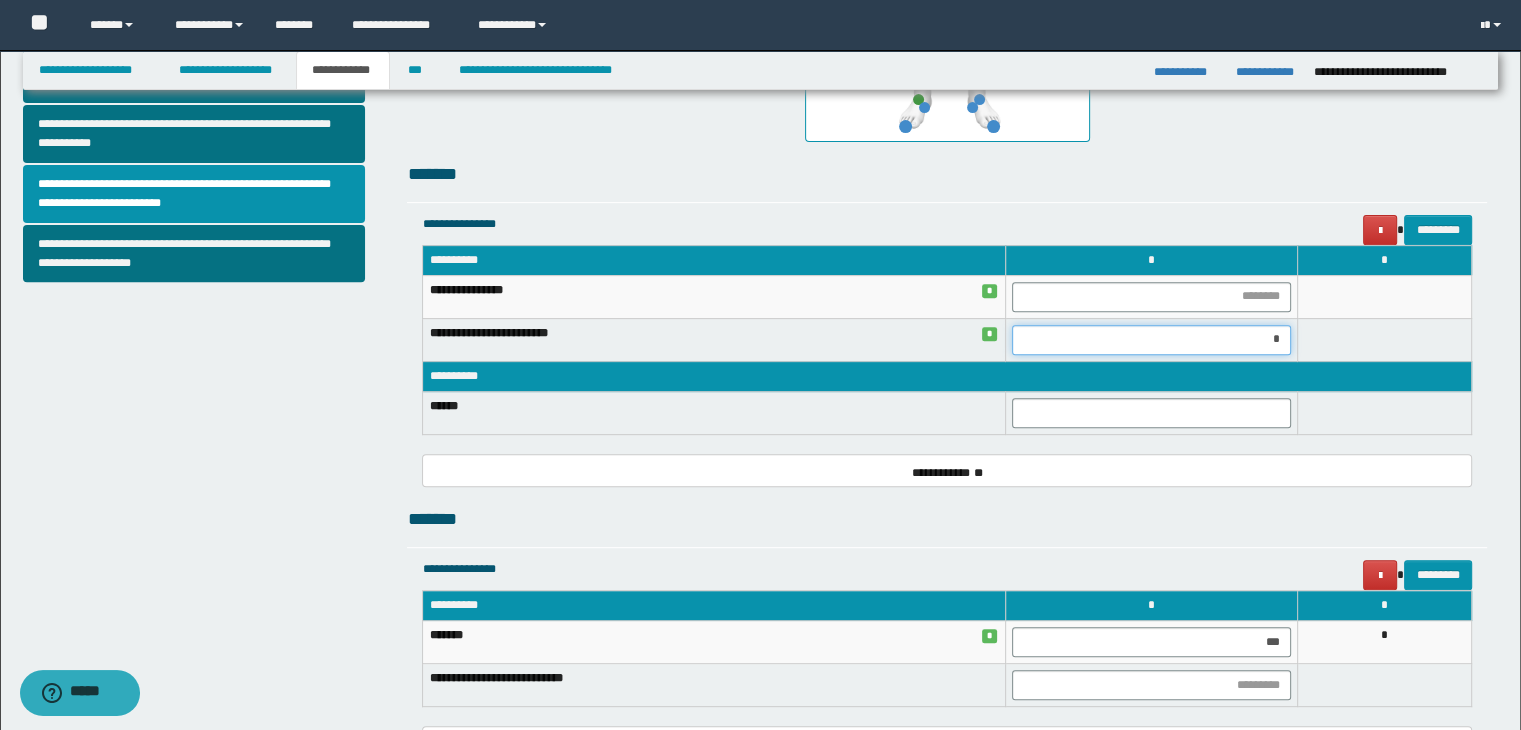 type on "**" 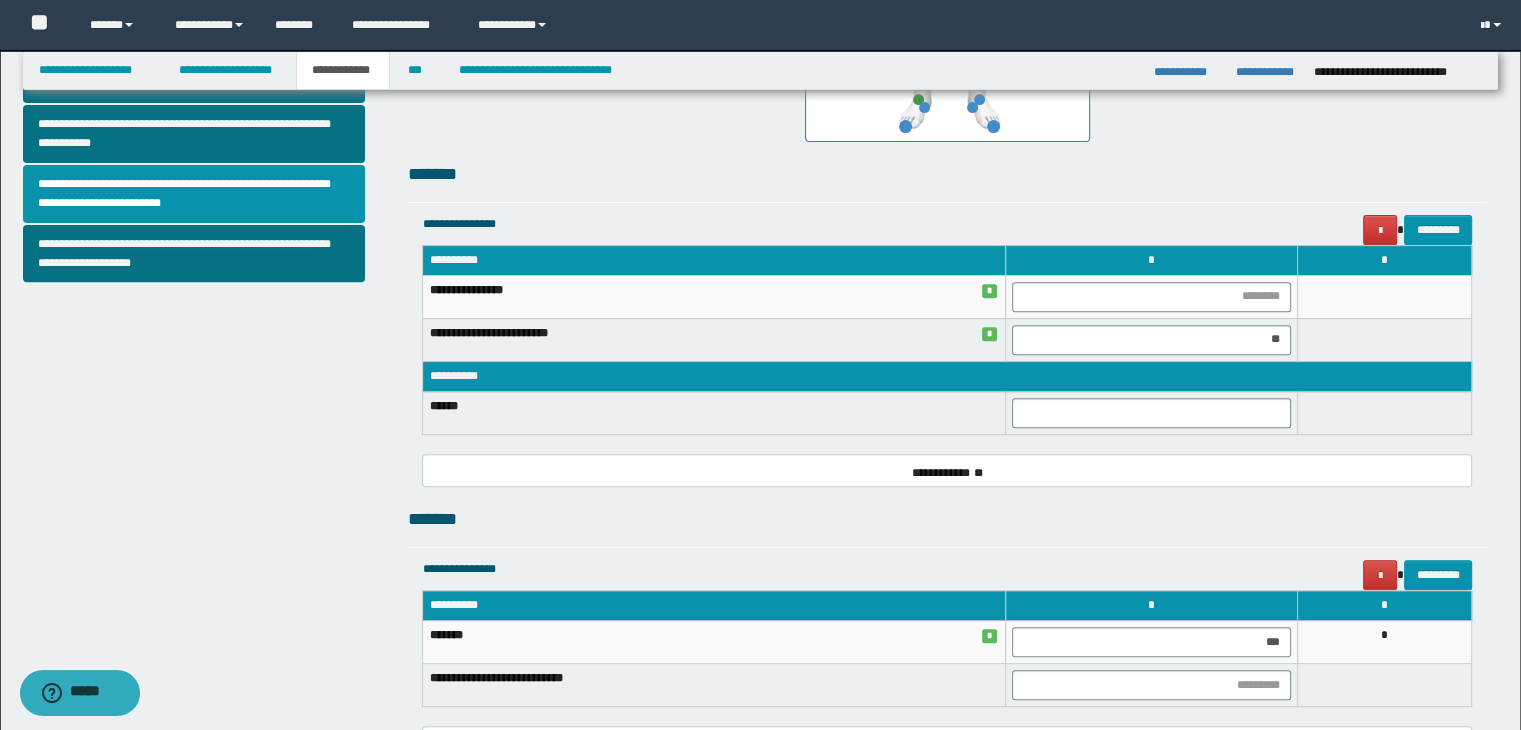 click at bounding box center (1384, 339) 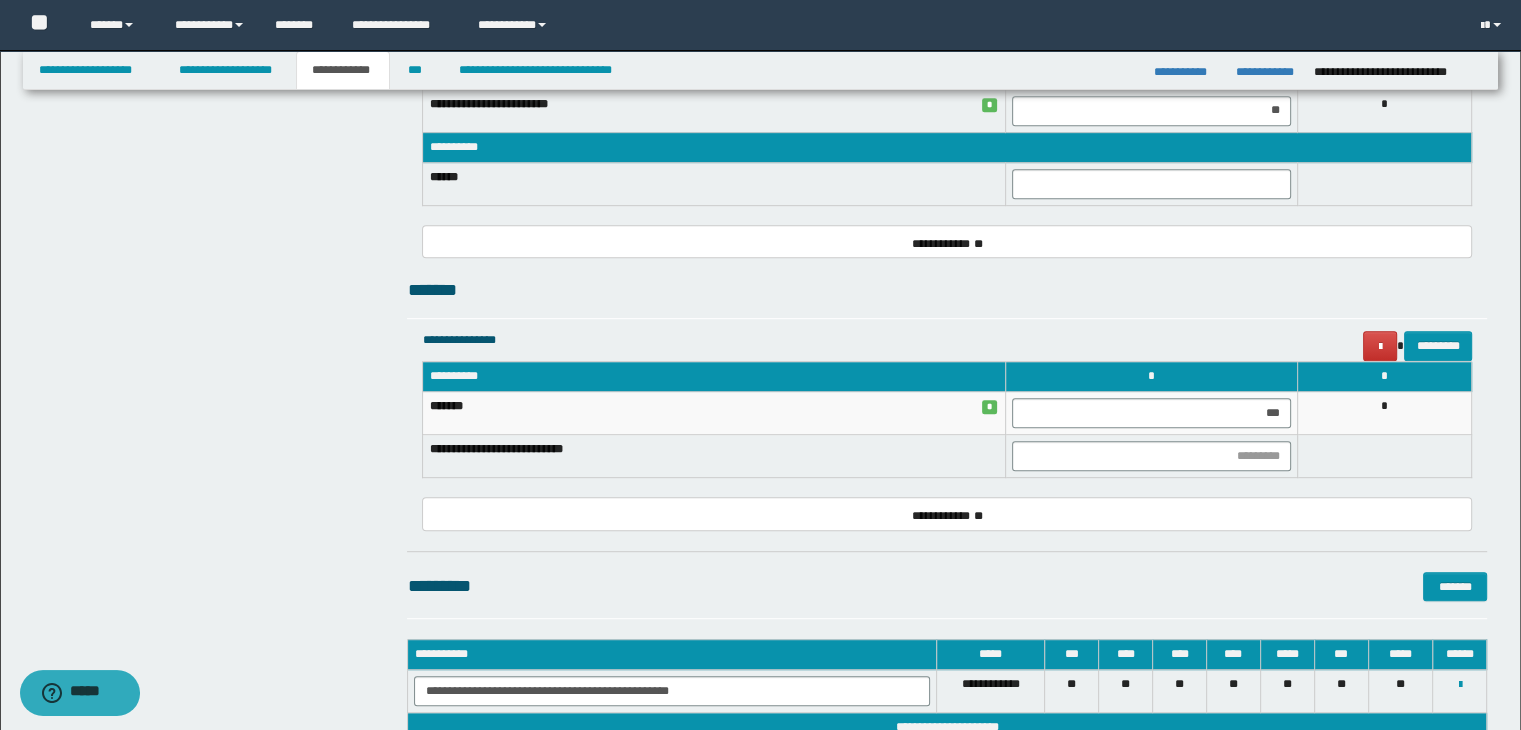 scroll, scrollTop: 1120, scrollLeft: 0, axis: vertical 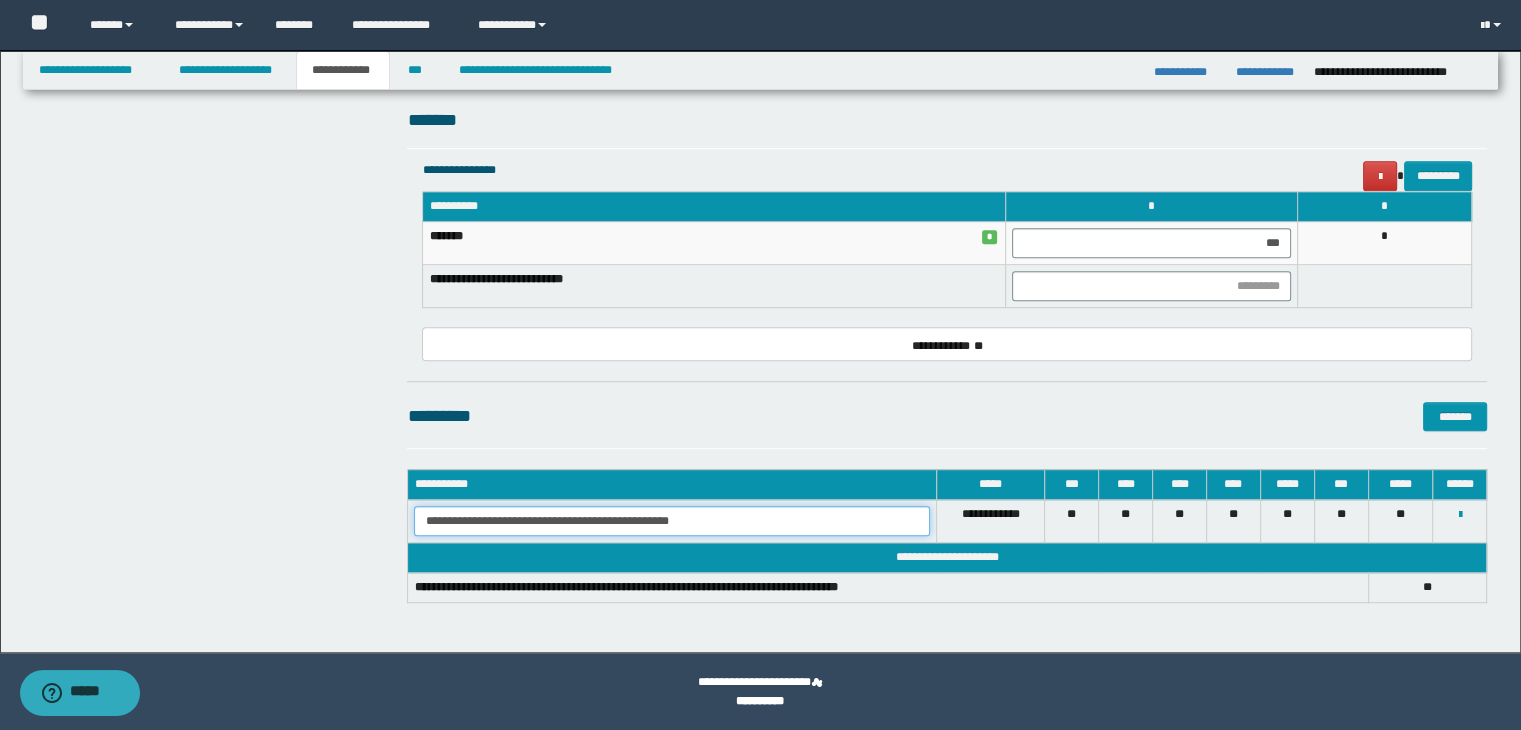 drag, startPoint x: 424, startPoint y: 516, endPoint x: 700, endPoint y: 514, distance: 276.00723 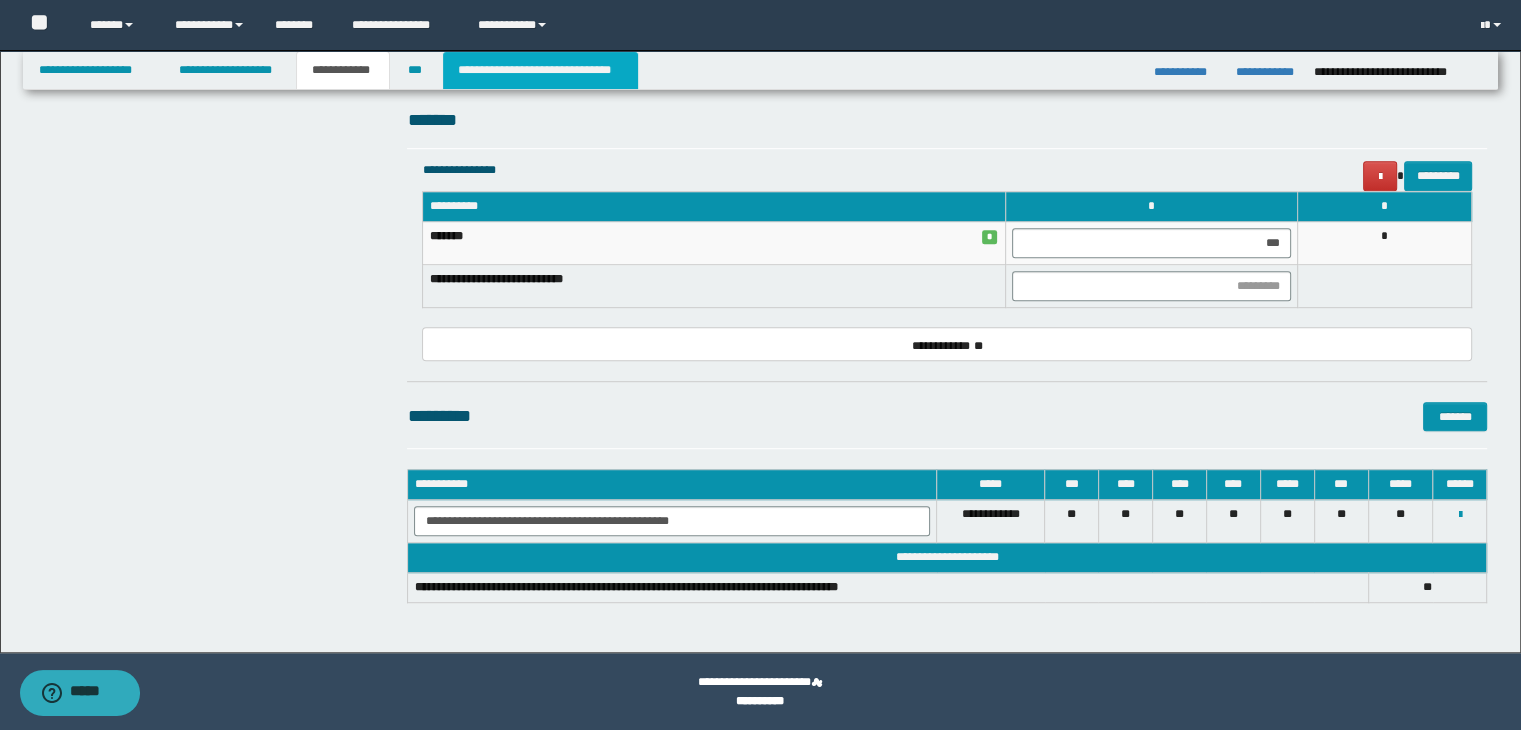 click on "**********" at bounding box center (540, 70) 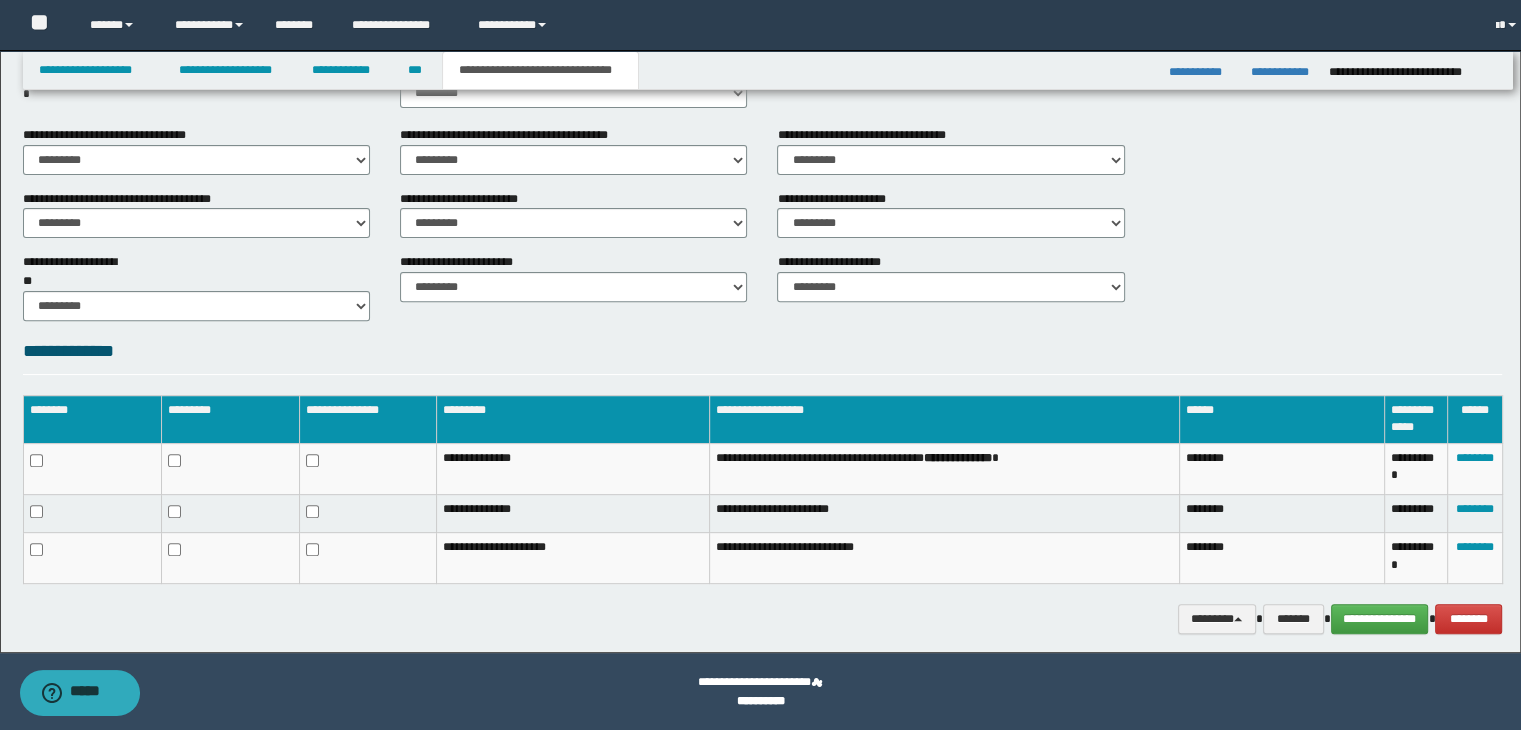 scroll, scrollTop: 682, scrollLeft: 0, axis: vertical 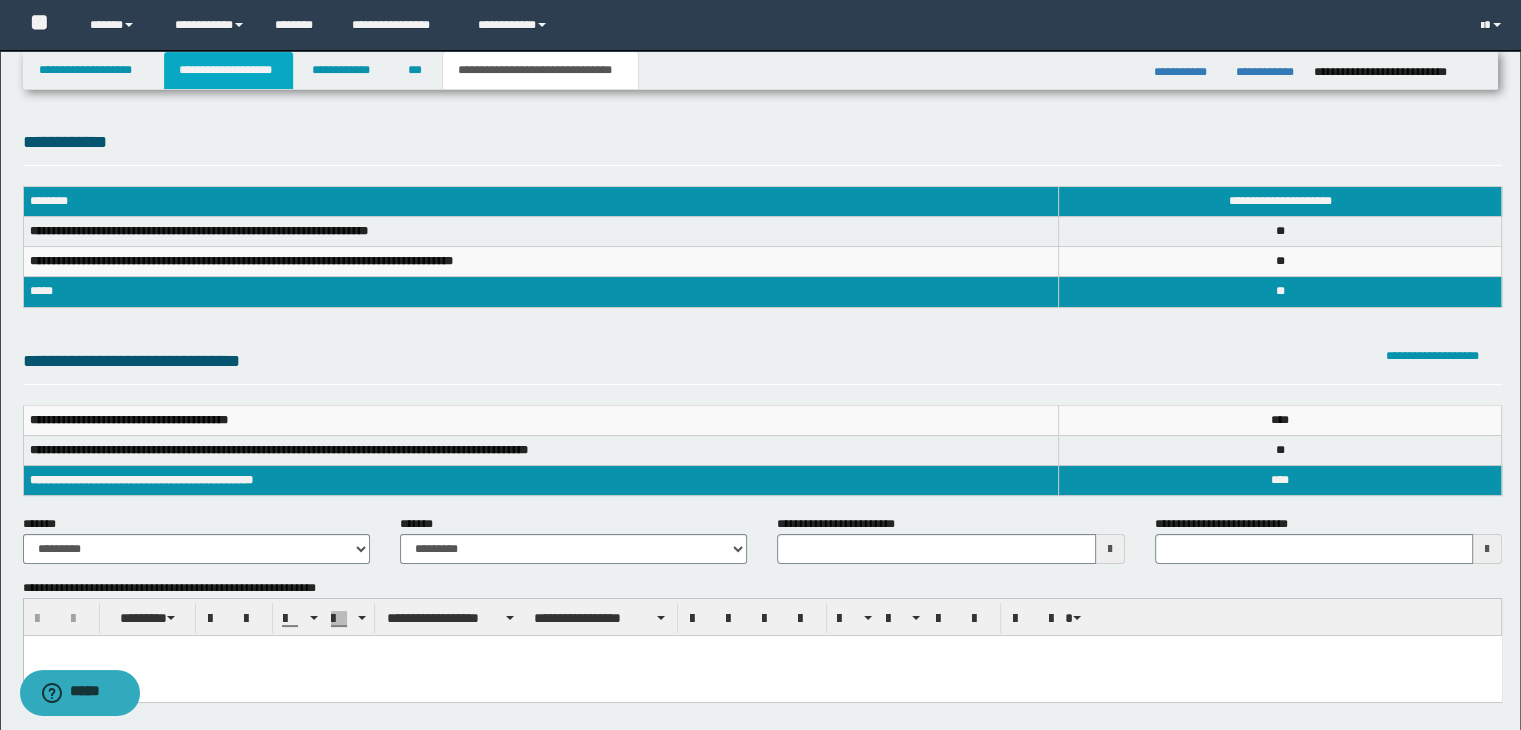 click on "**********" at bounding box center (228, 70) 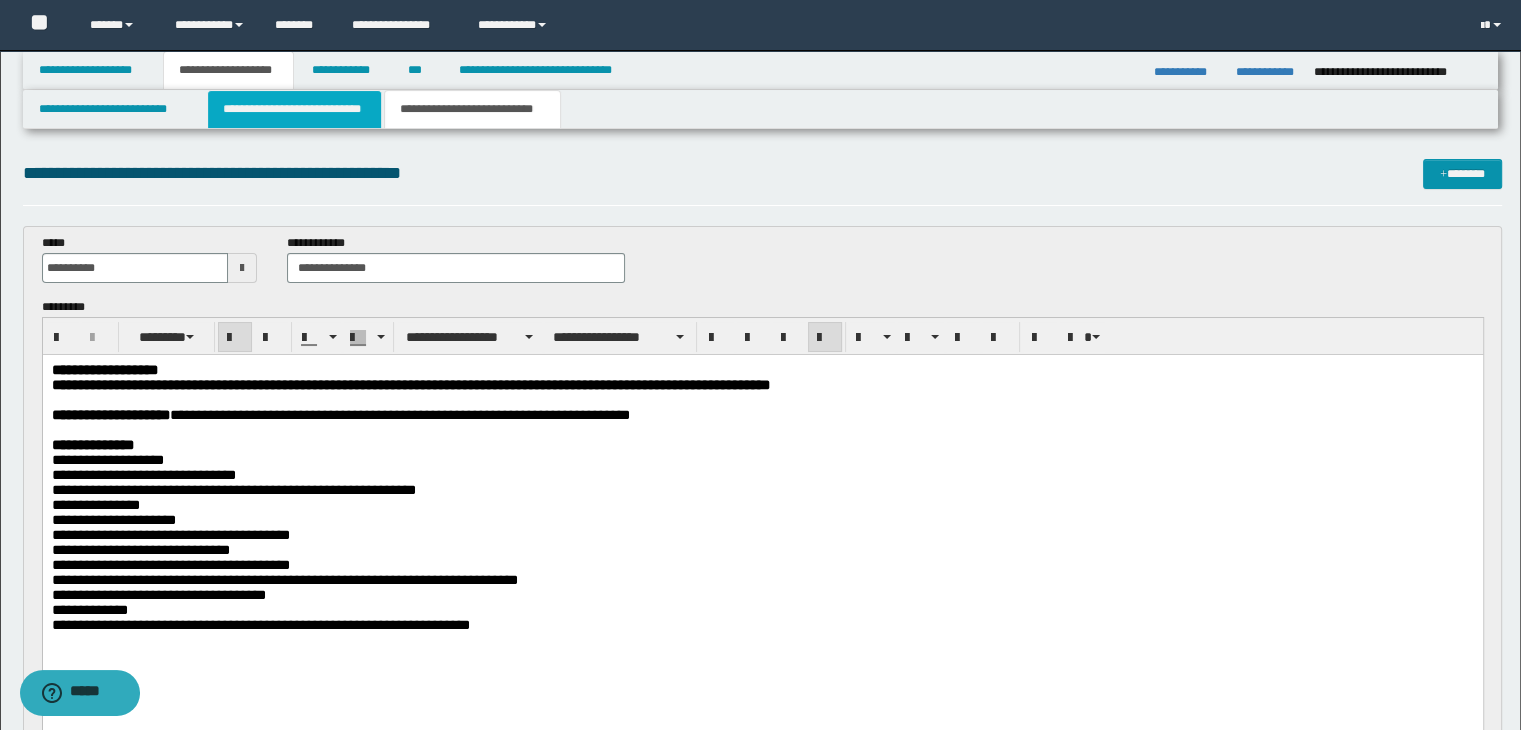 click on "**********" at bounding box center [294, 109] 